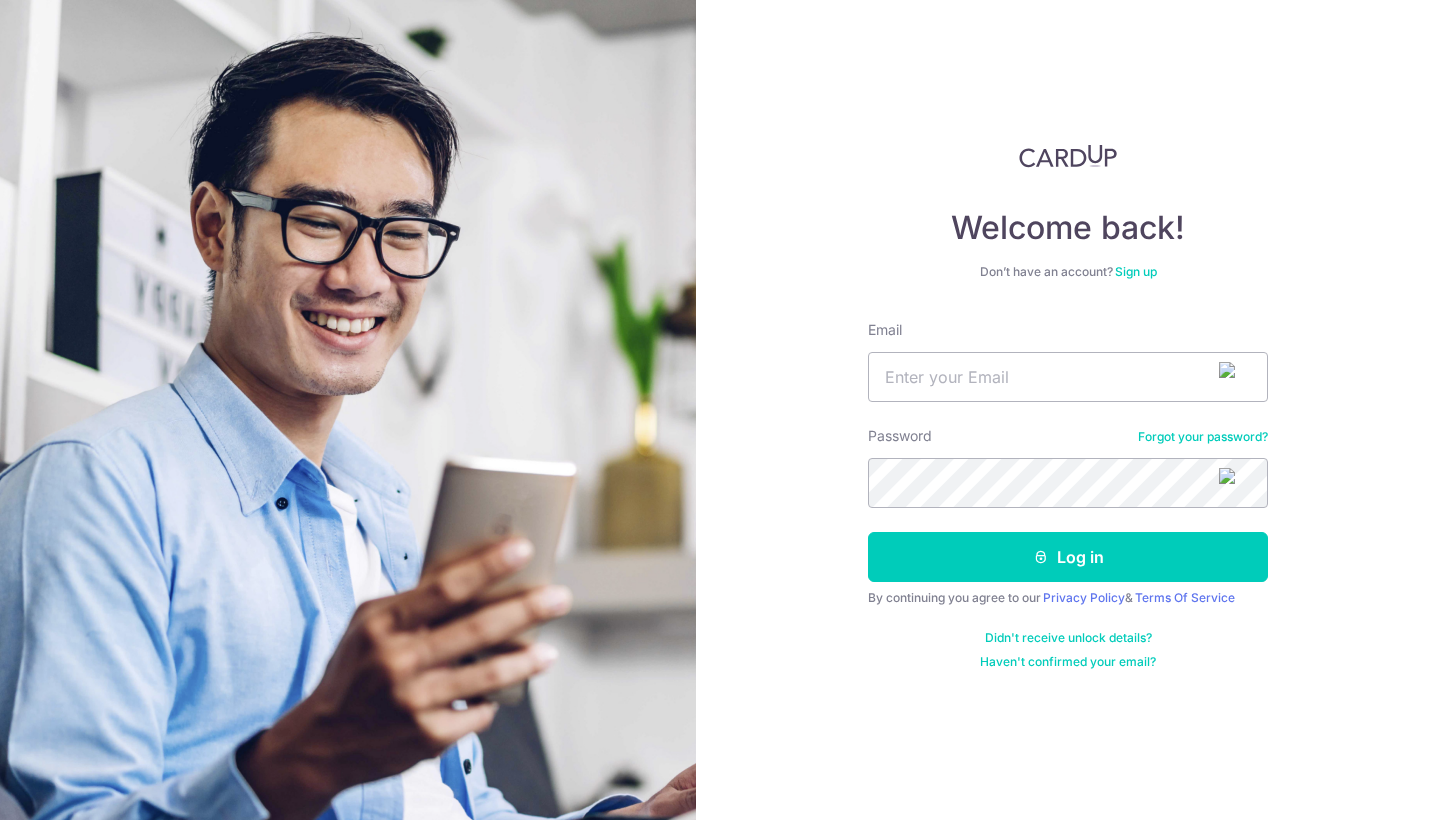 scroll, scrollTop: 0, scrollLeft: 0, axis: both 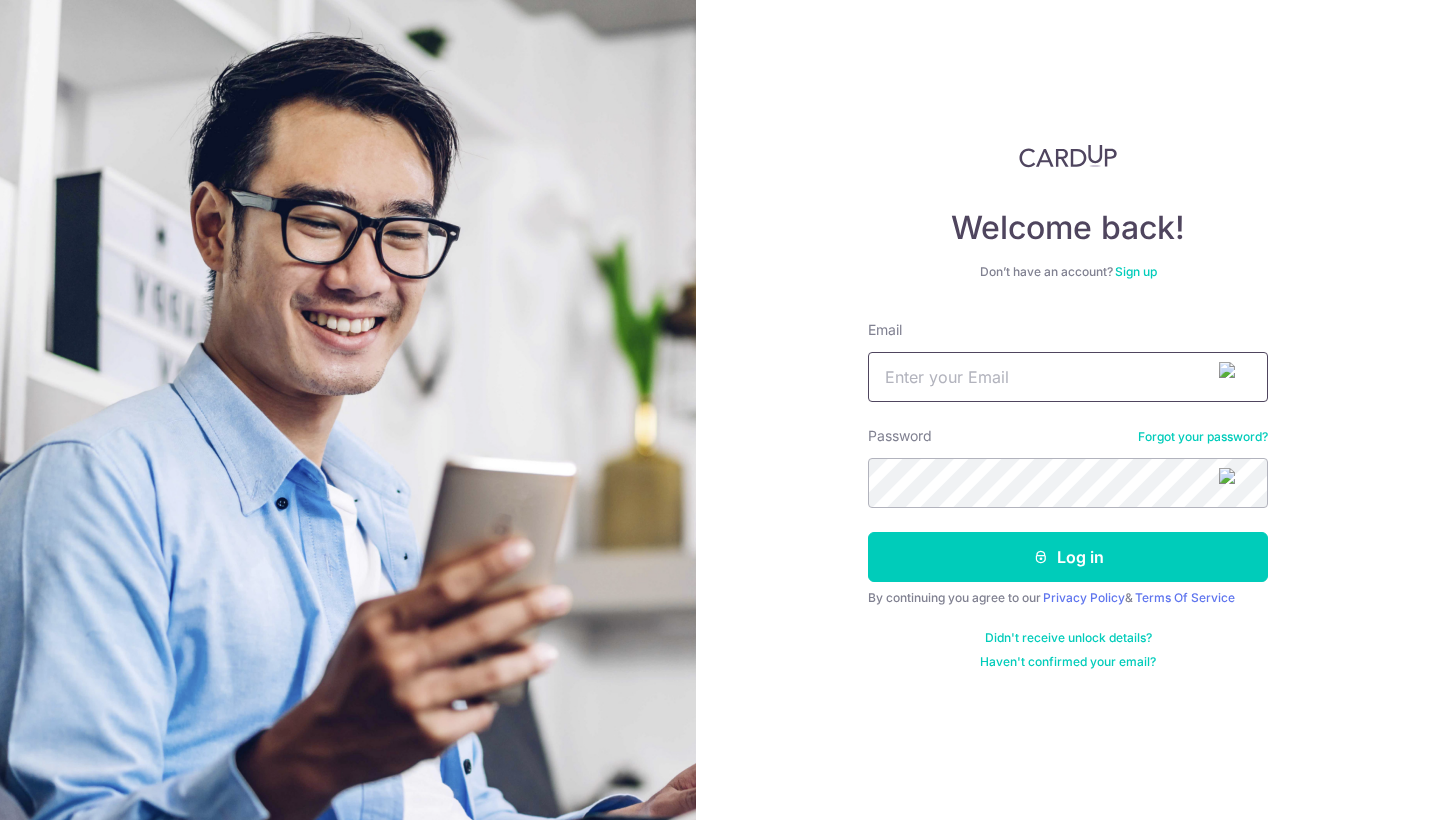 type on "[EMAIL]" 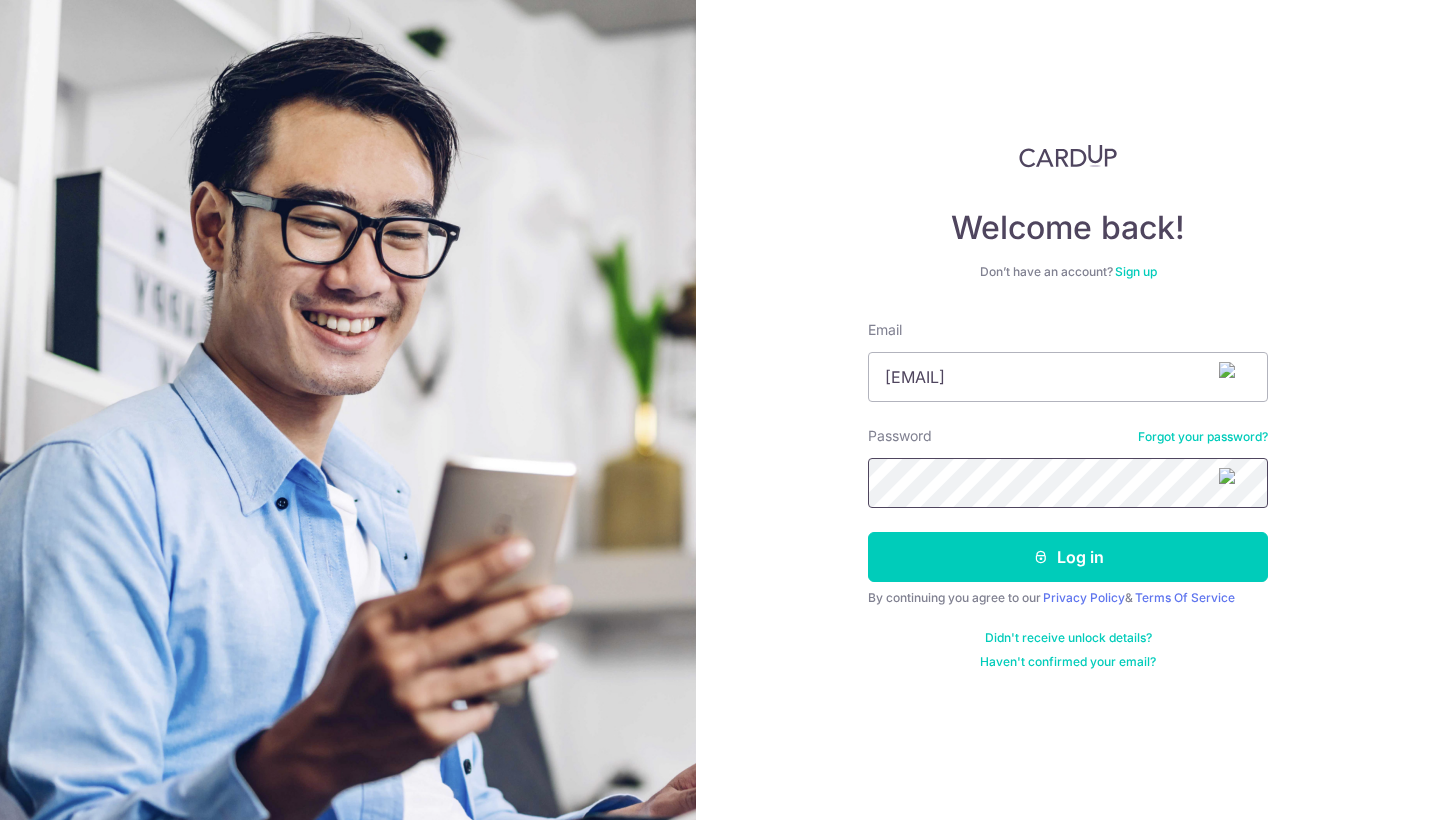 click on "Log in" at bounding box center (1068, 557) 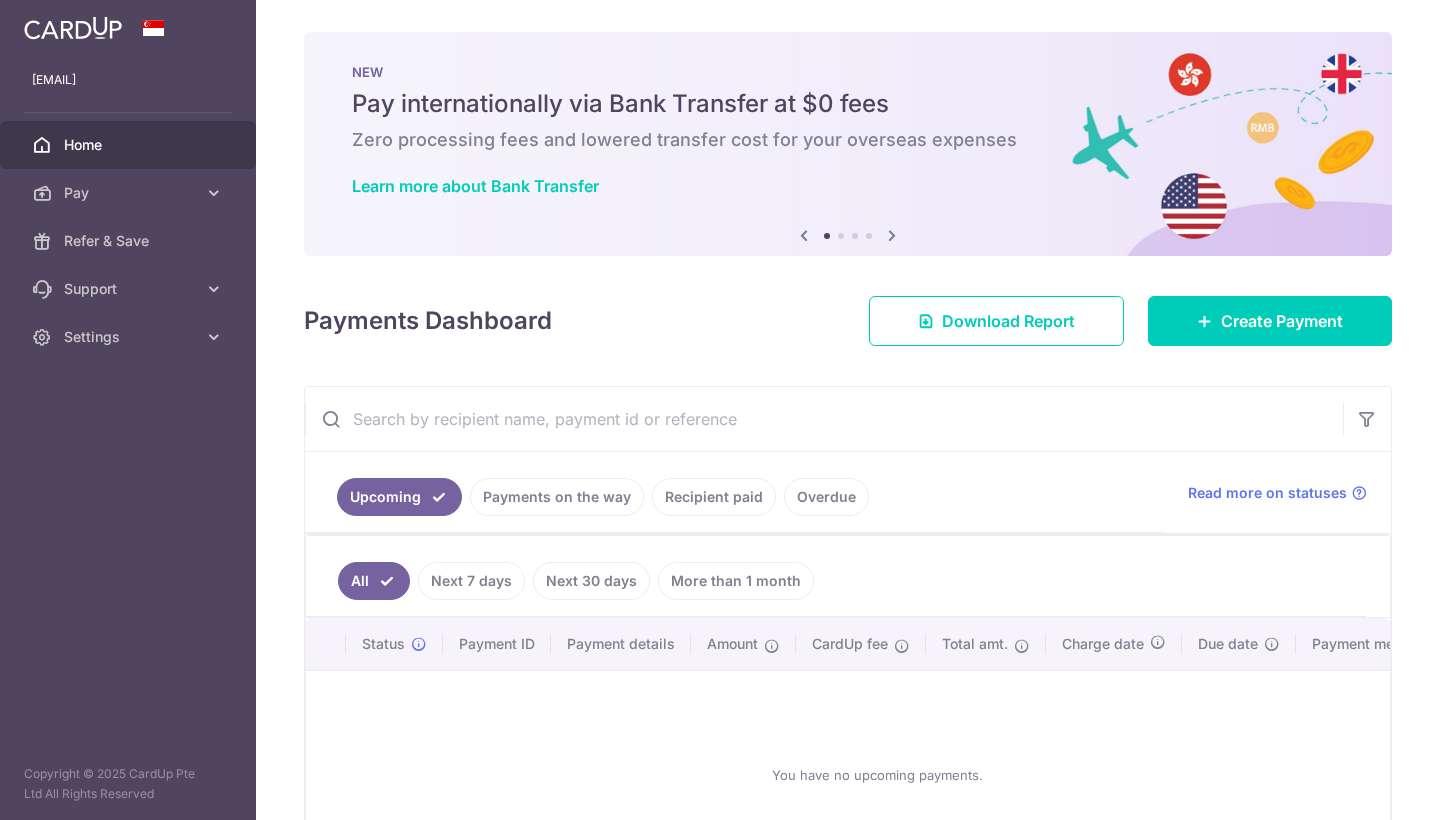 scroll, scrollTop: 0, scrollLeft: 0, axis: both 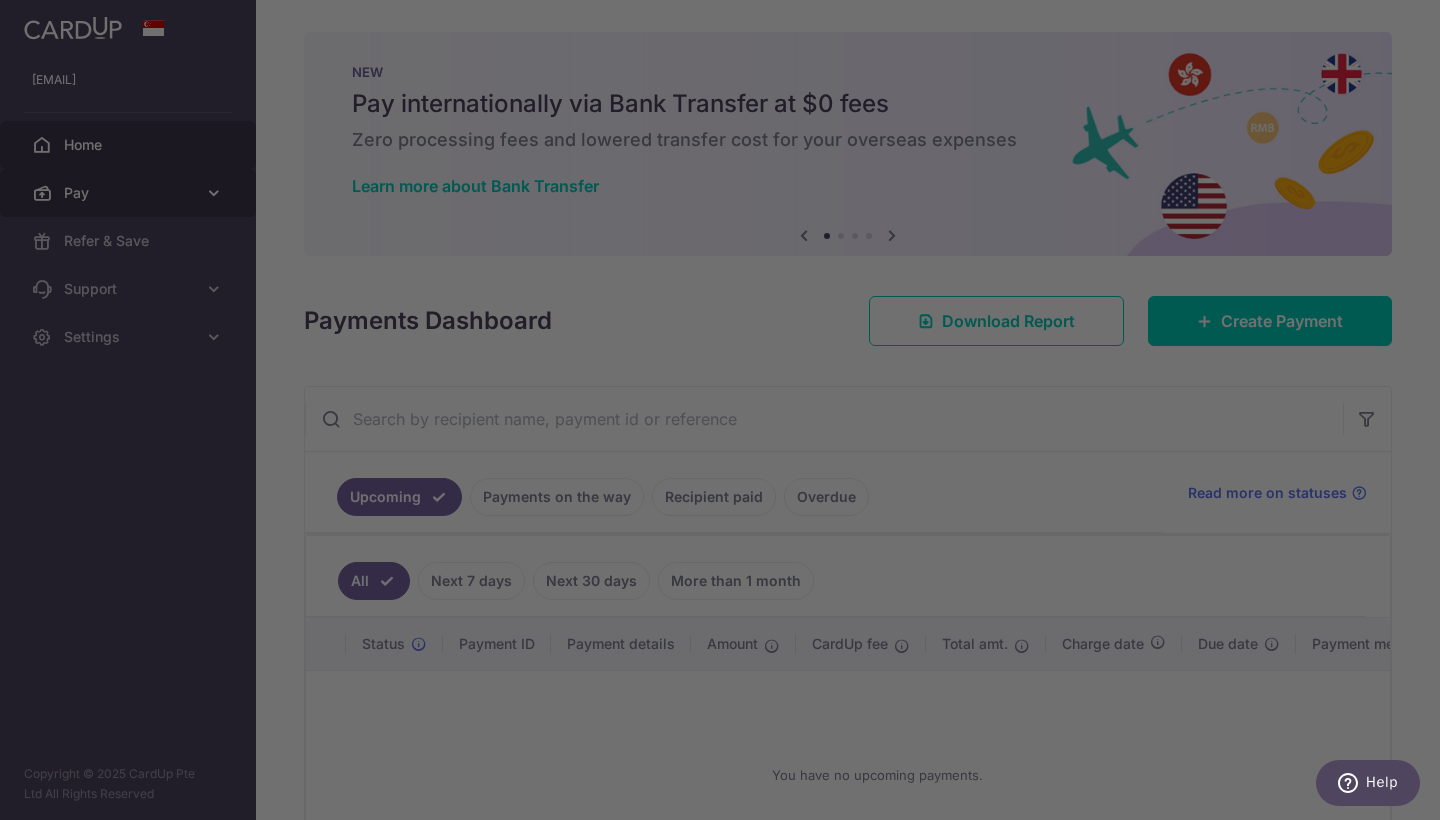 click at bounding box center (727, 414) 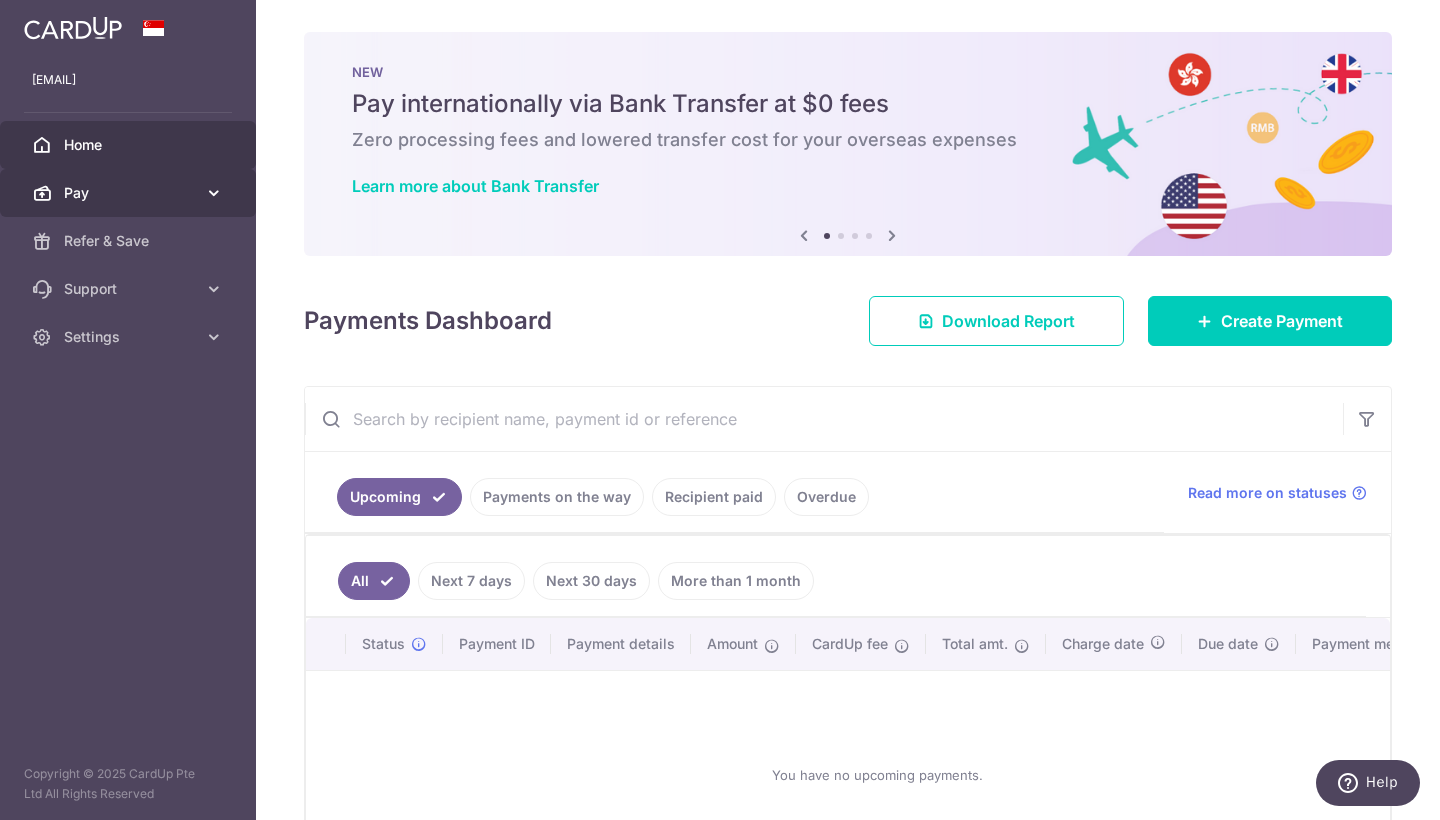 click at bounding box center [214, 193] 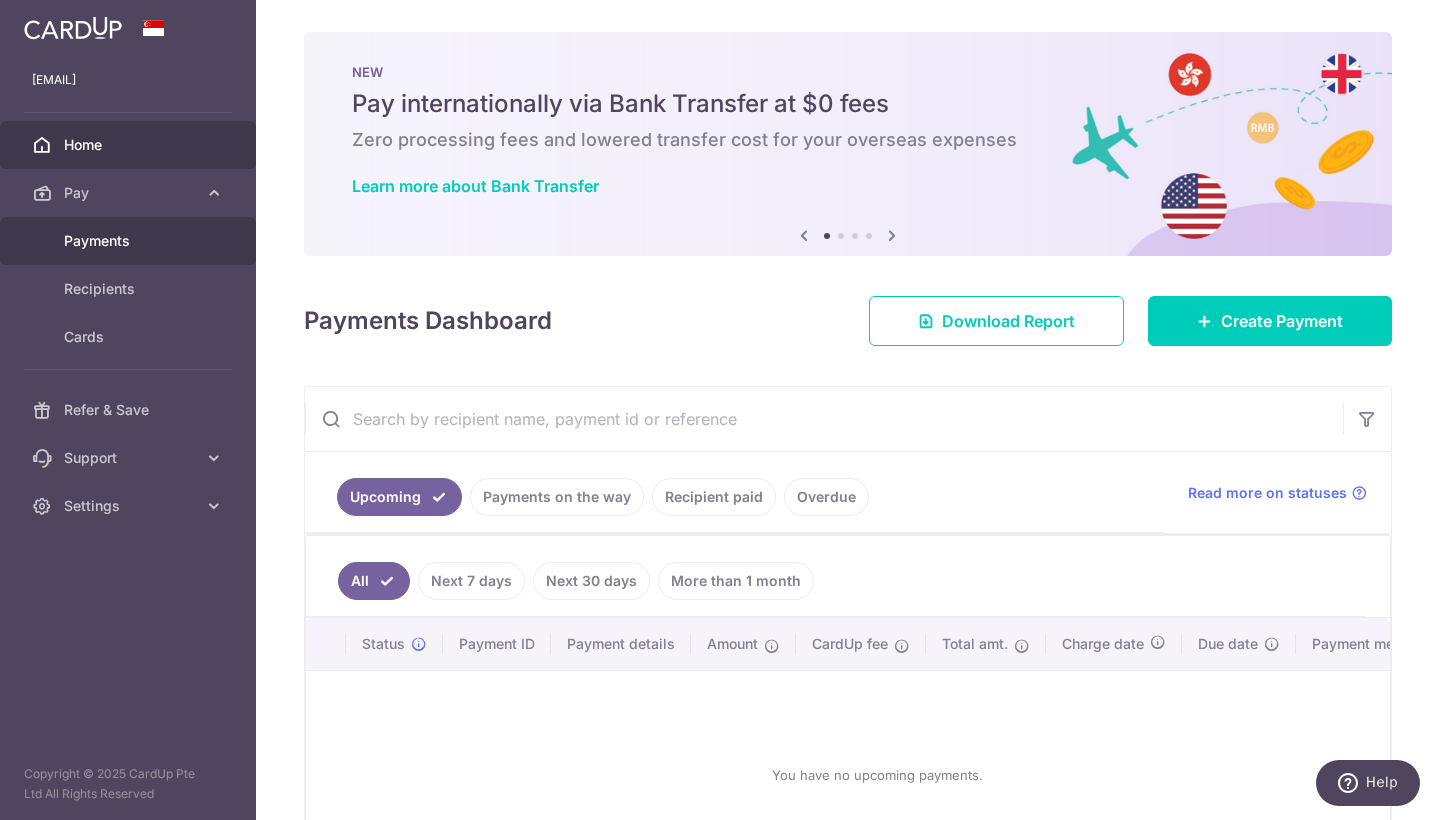click on "Payments" at bounding box center [128, 241] 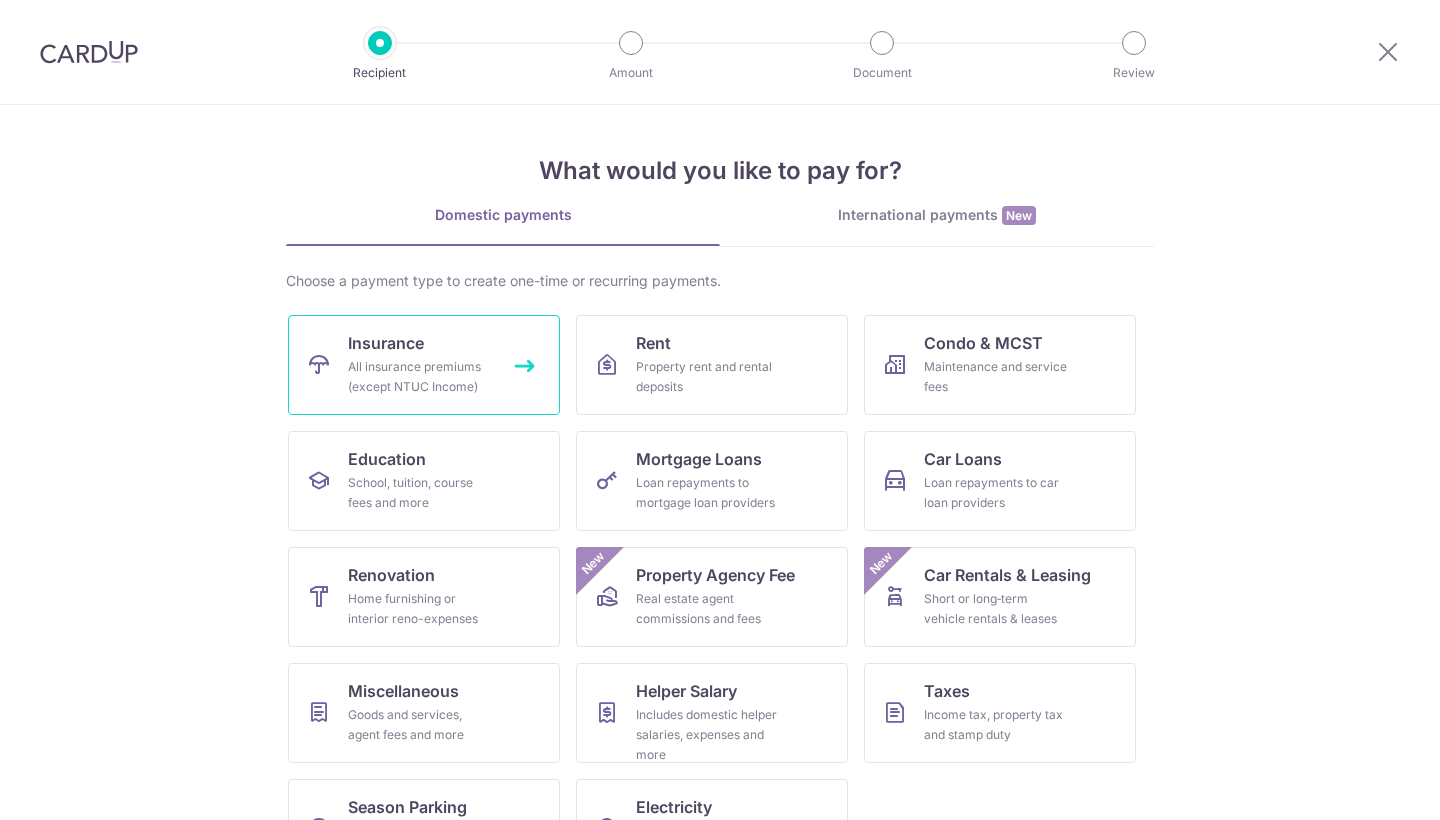 scroll, scrollTop: 0, scrollLeft: 0, axis: both 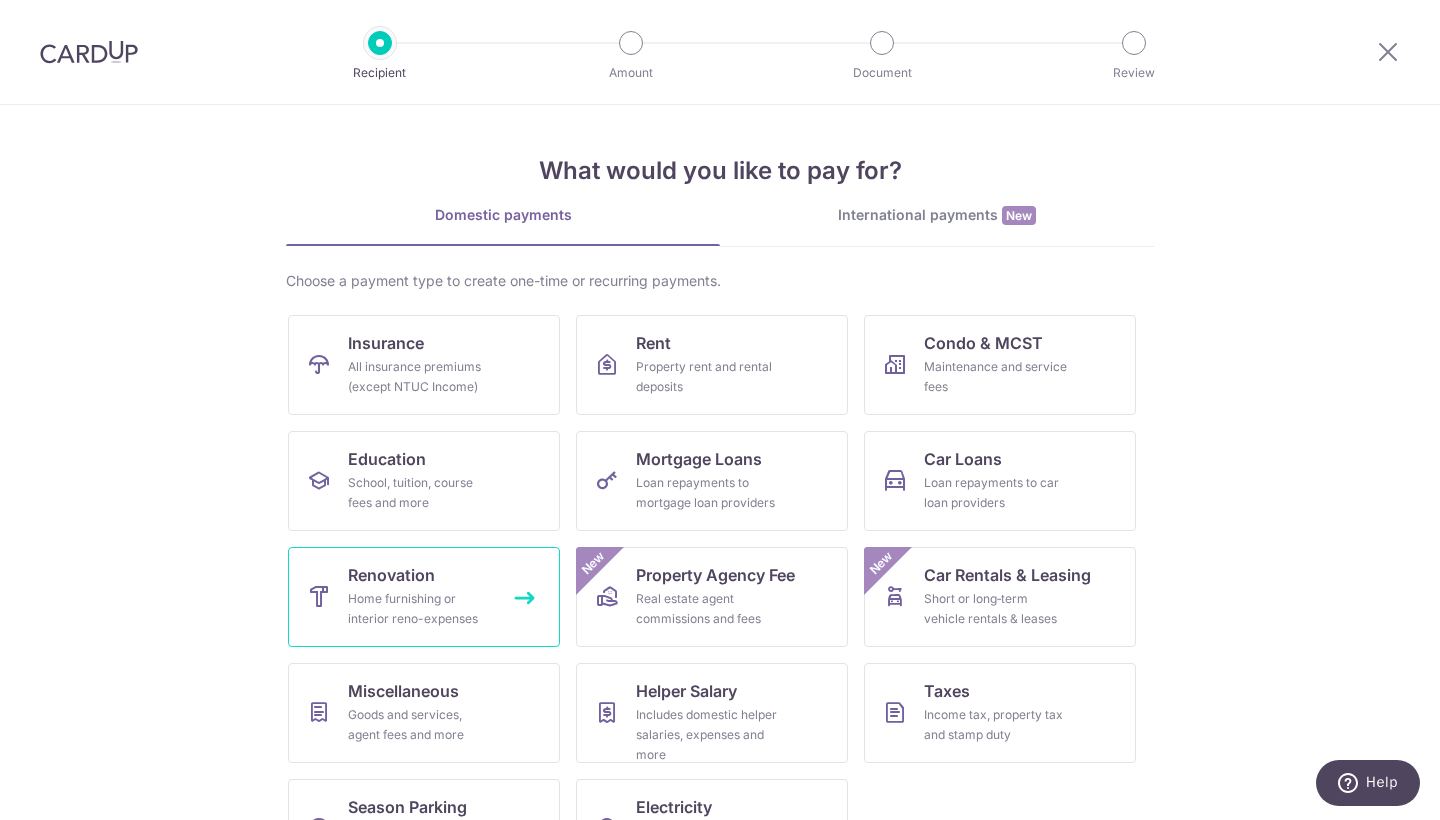 click on "Renovation Home furnishing or interior reno-expenses" at bounding box center [424, 597] 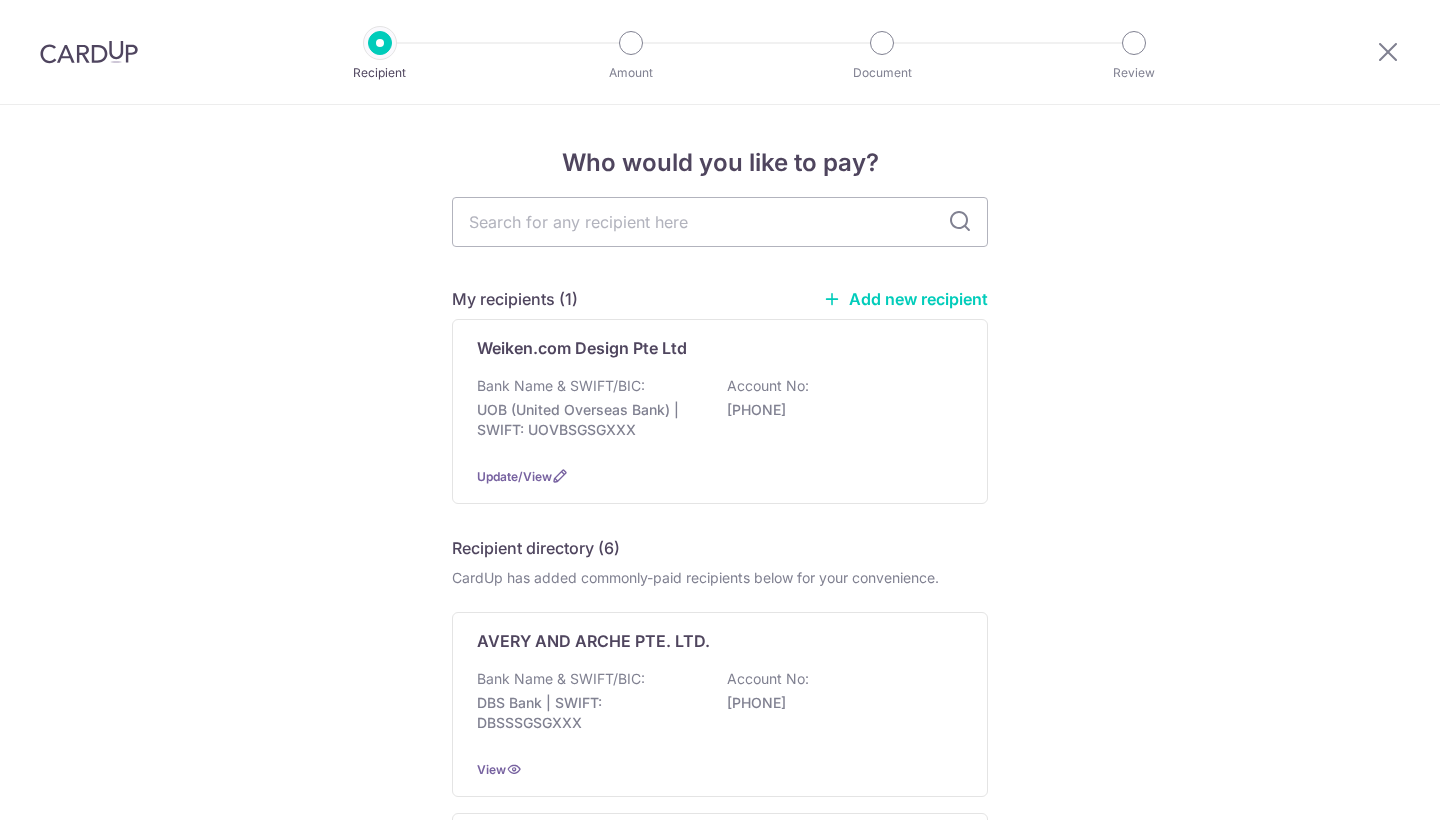 scroll, scrollTop: 0, scrollLeft: 0, axis: both 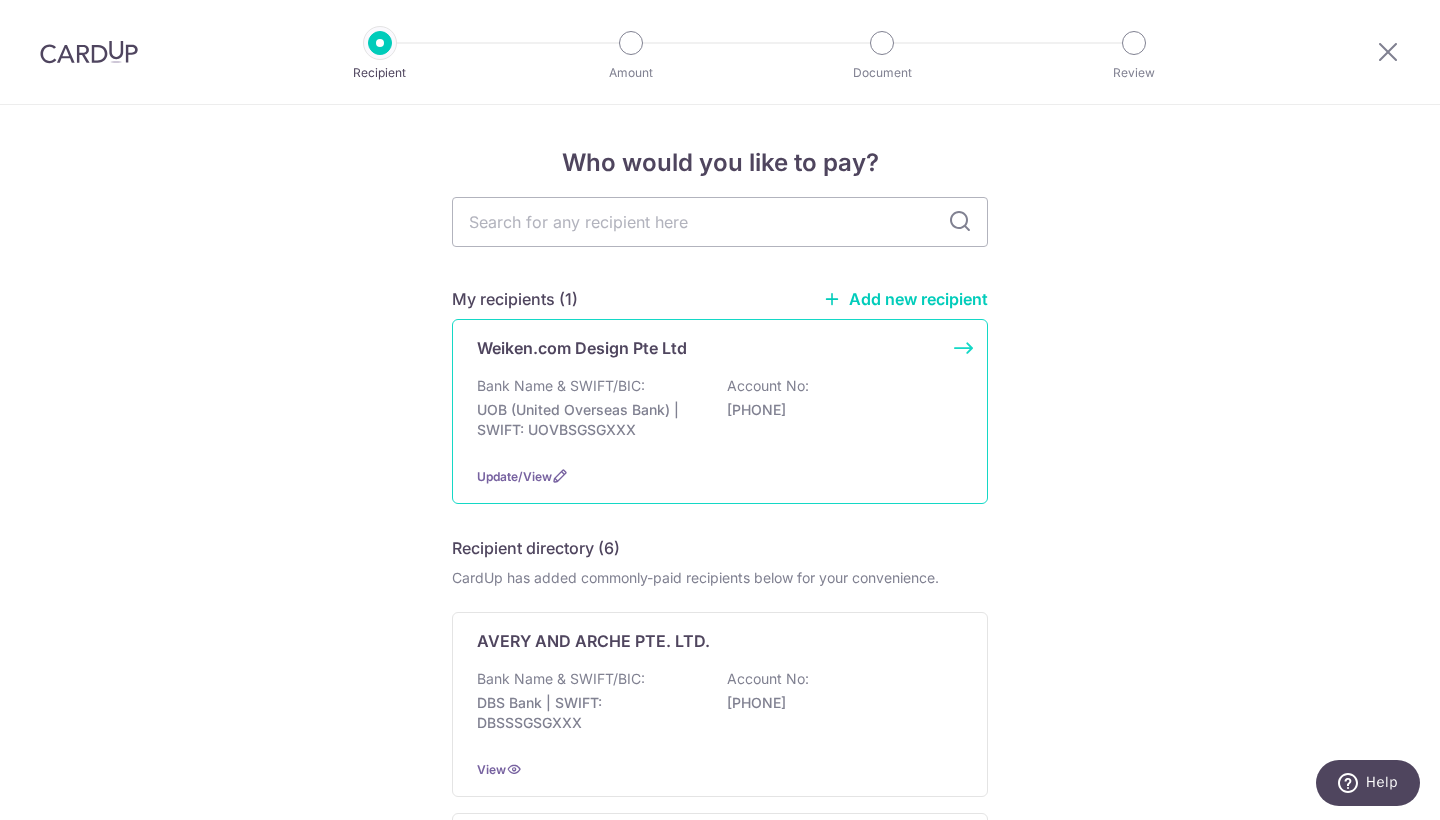 click on "Weiken.com Design Pte Ltd" at bounding box center (708, 348) 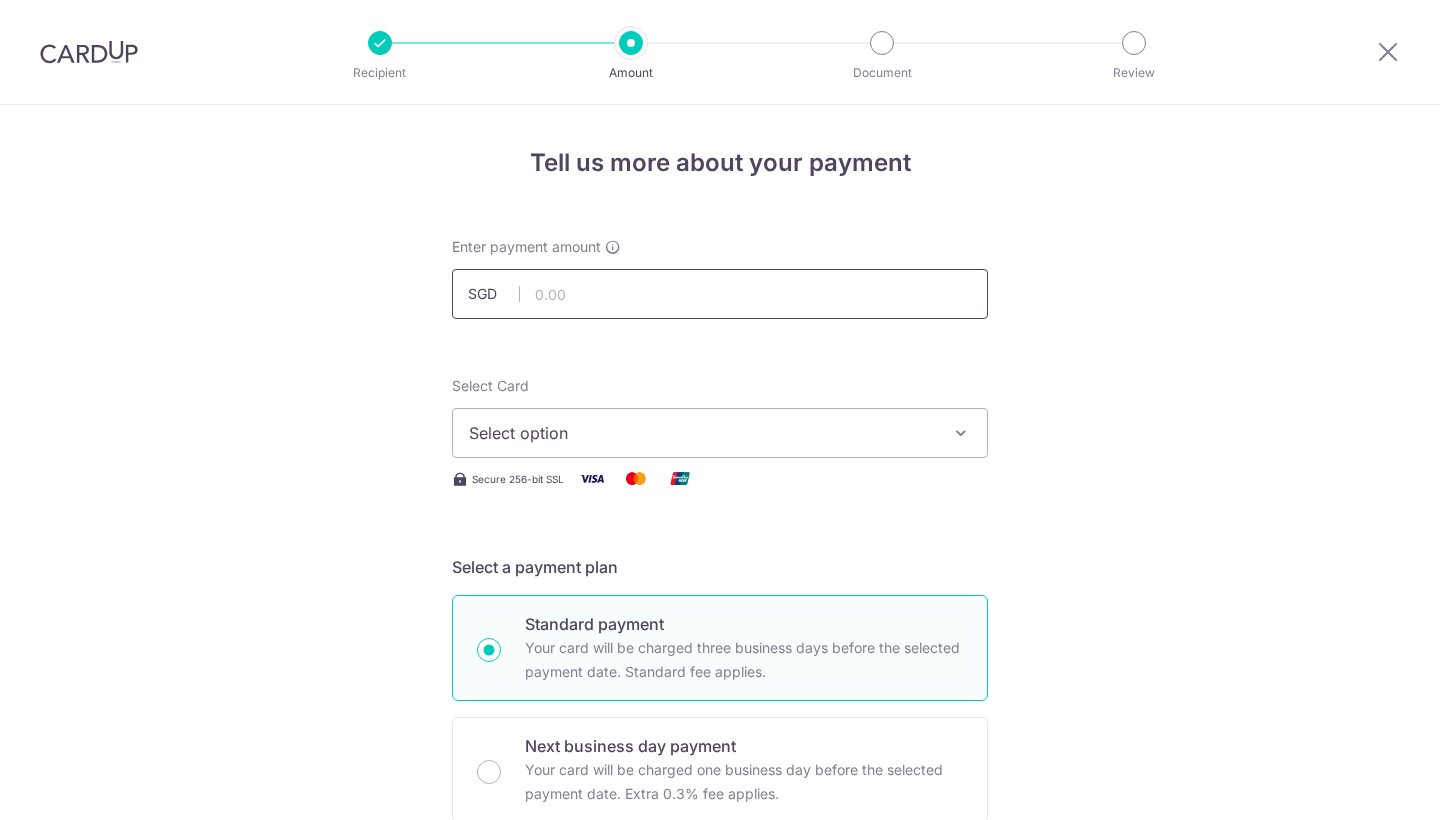 scroll, scrollTop: 0, scrollLeft: 0, axis: both 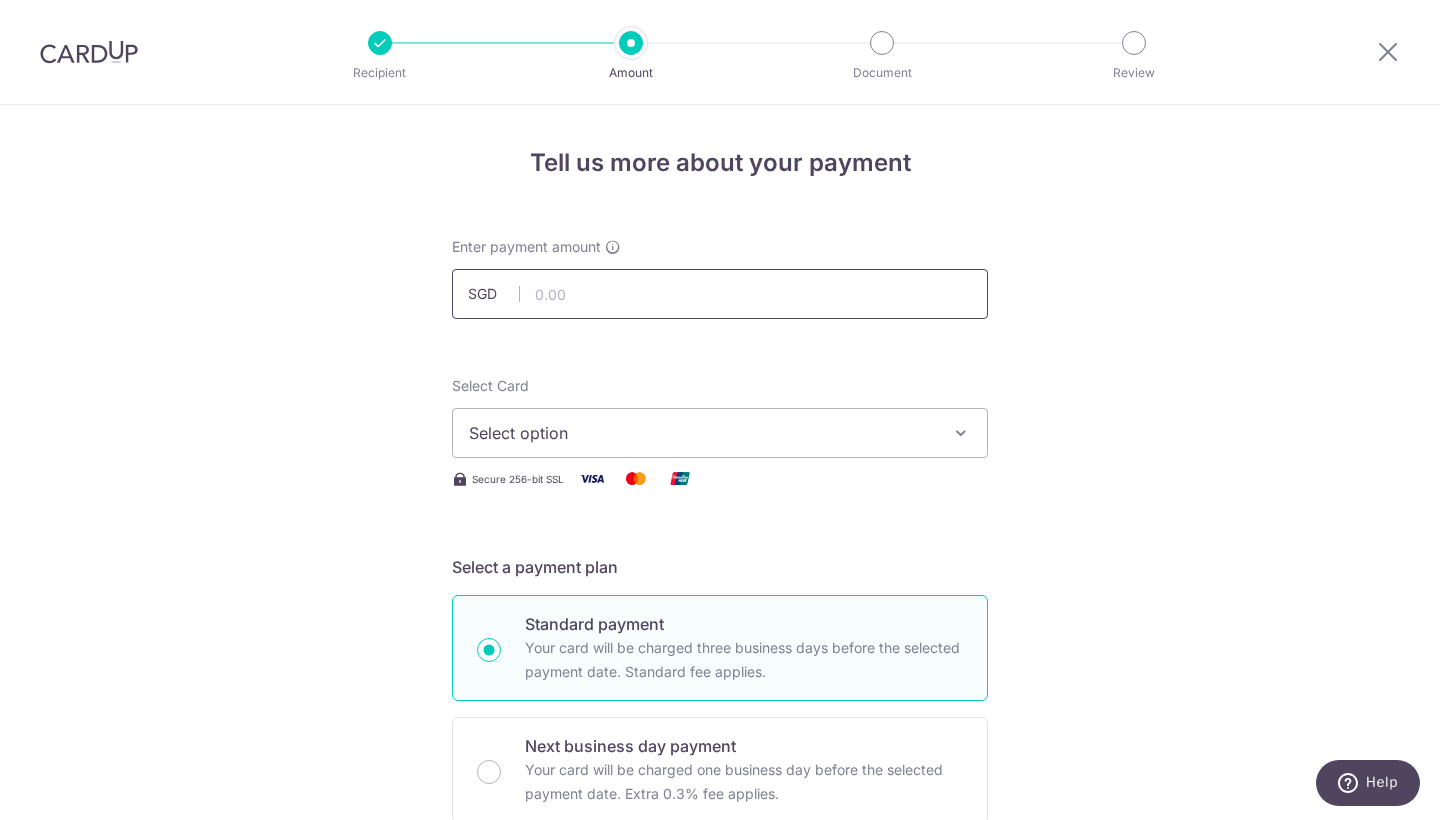 click at bounding box center [720, 294] 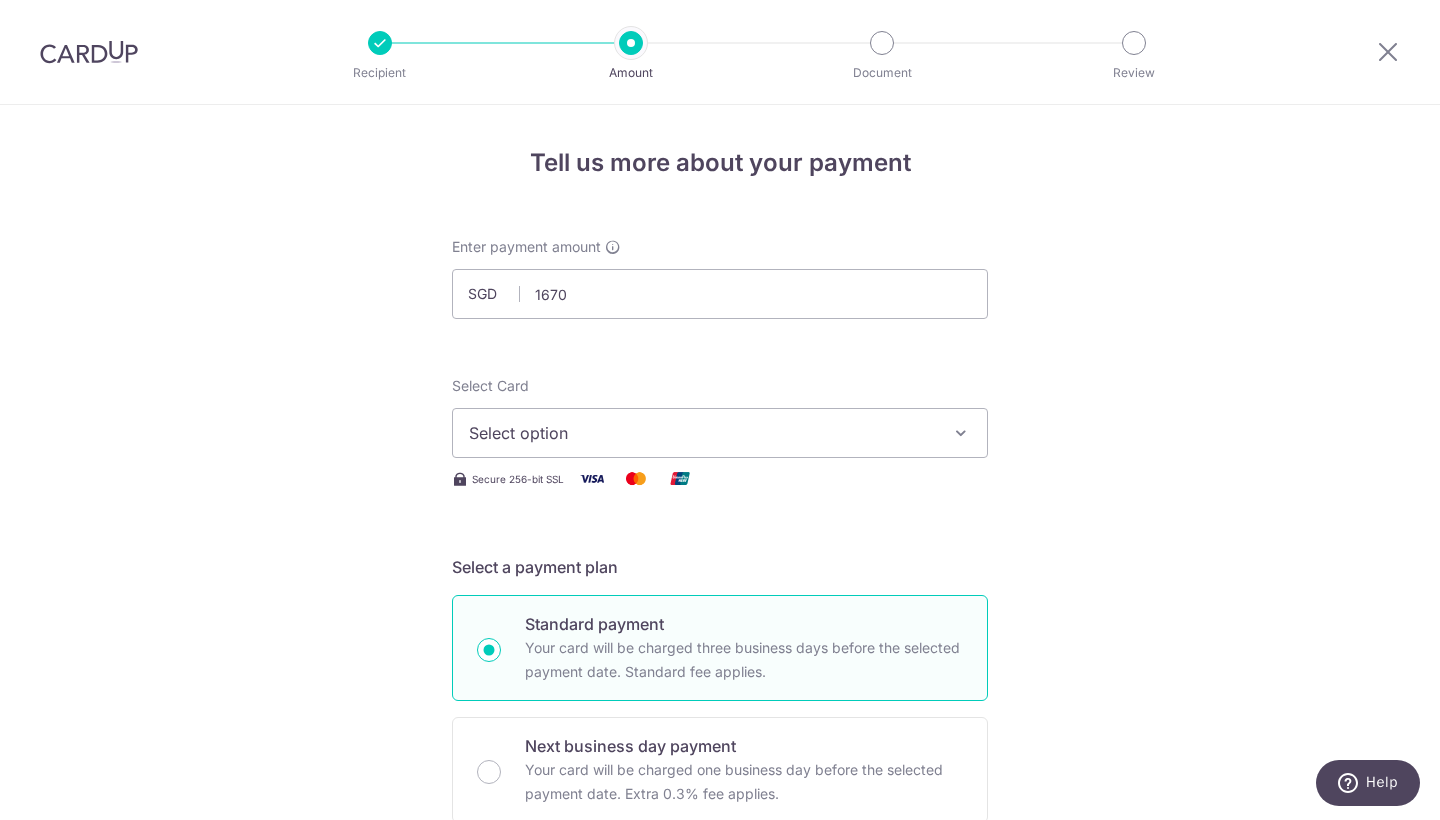 type on "1,670.00" 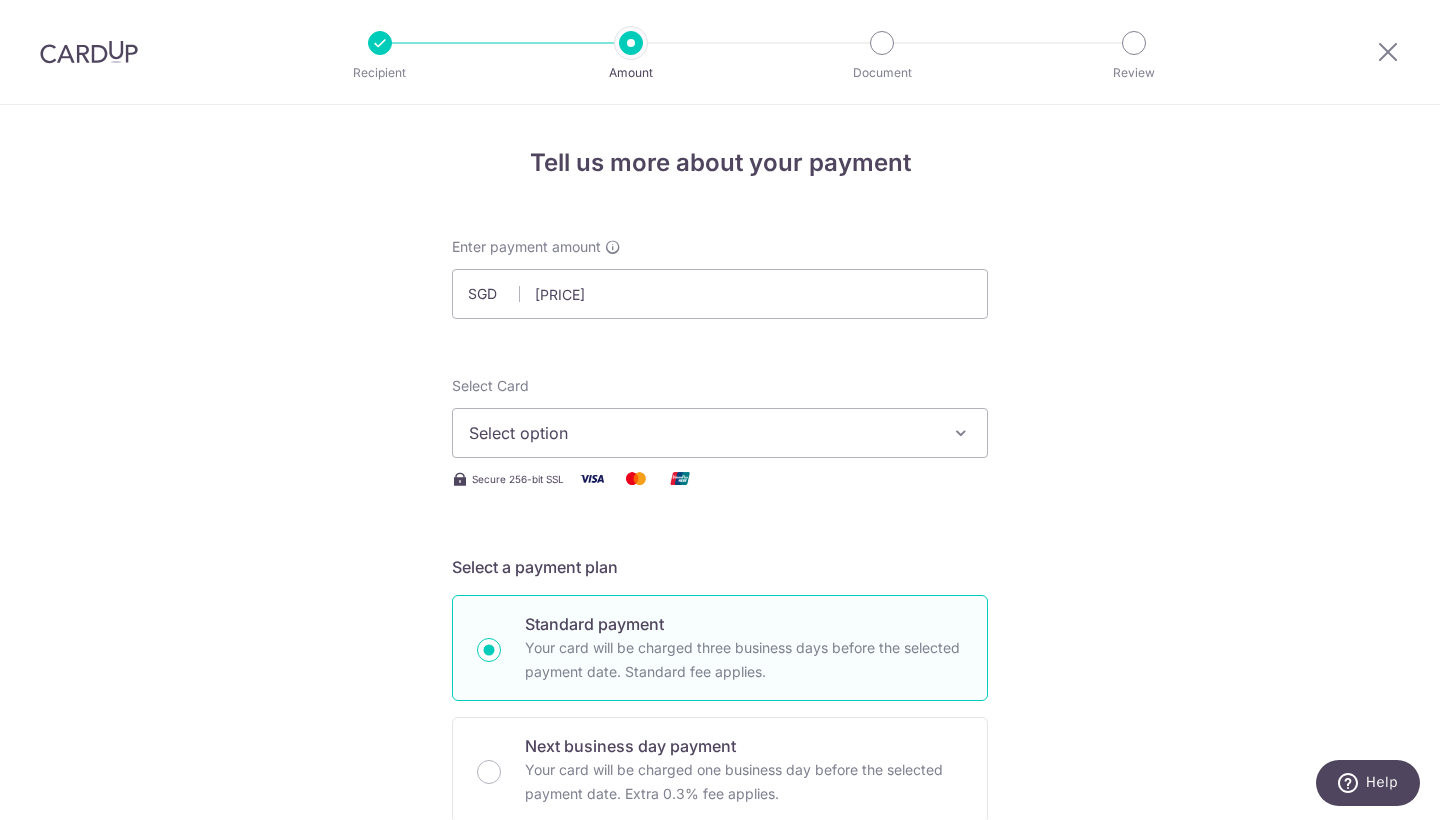 click on "Select option" at bounding box center [702, 433] 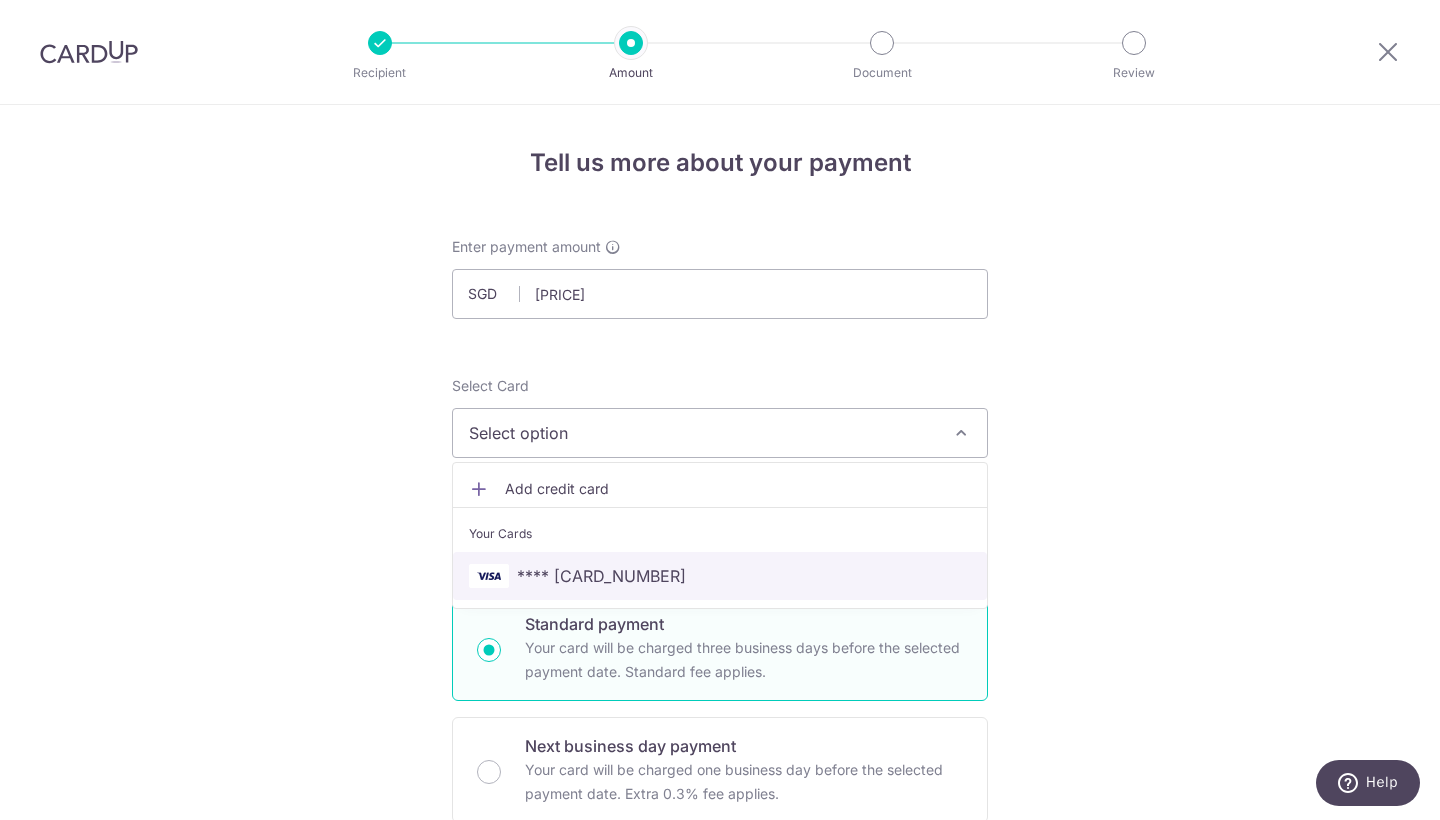 click on "**** 3247" at bounding box center (720, 576) 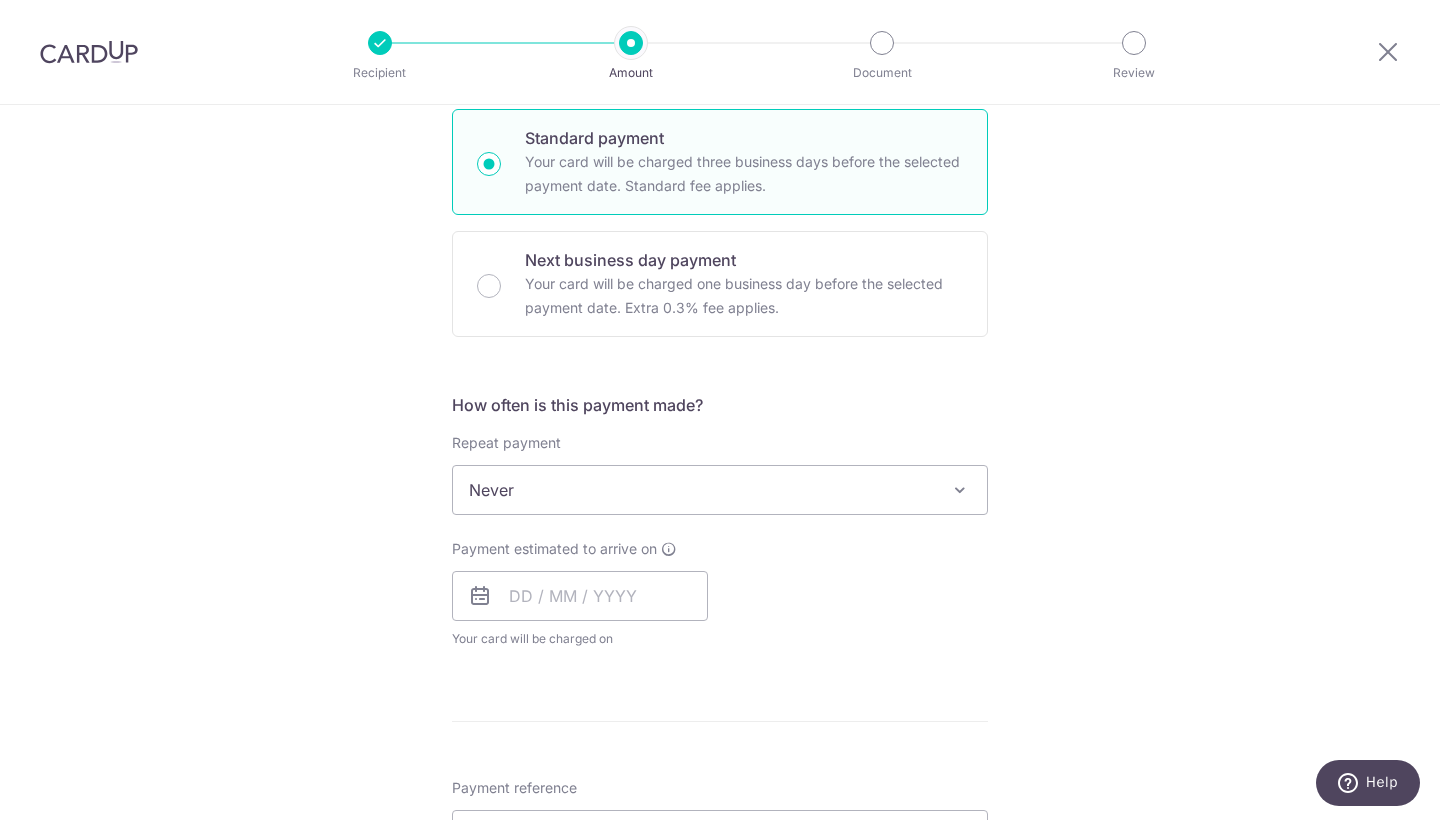 scroll, scrollTop: 492, scrollLeft: 0, axis: vertical 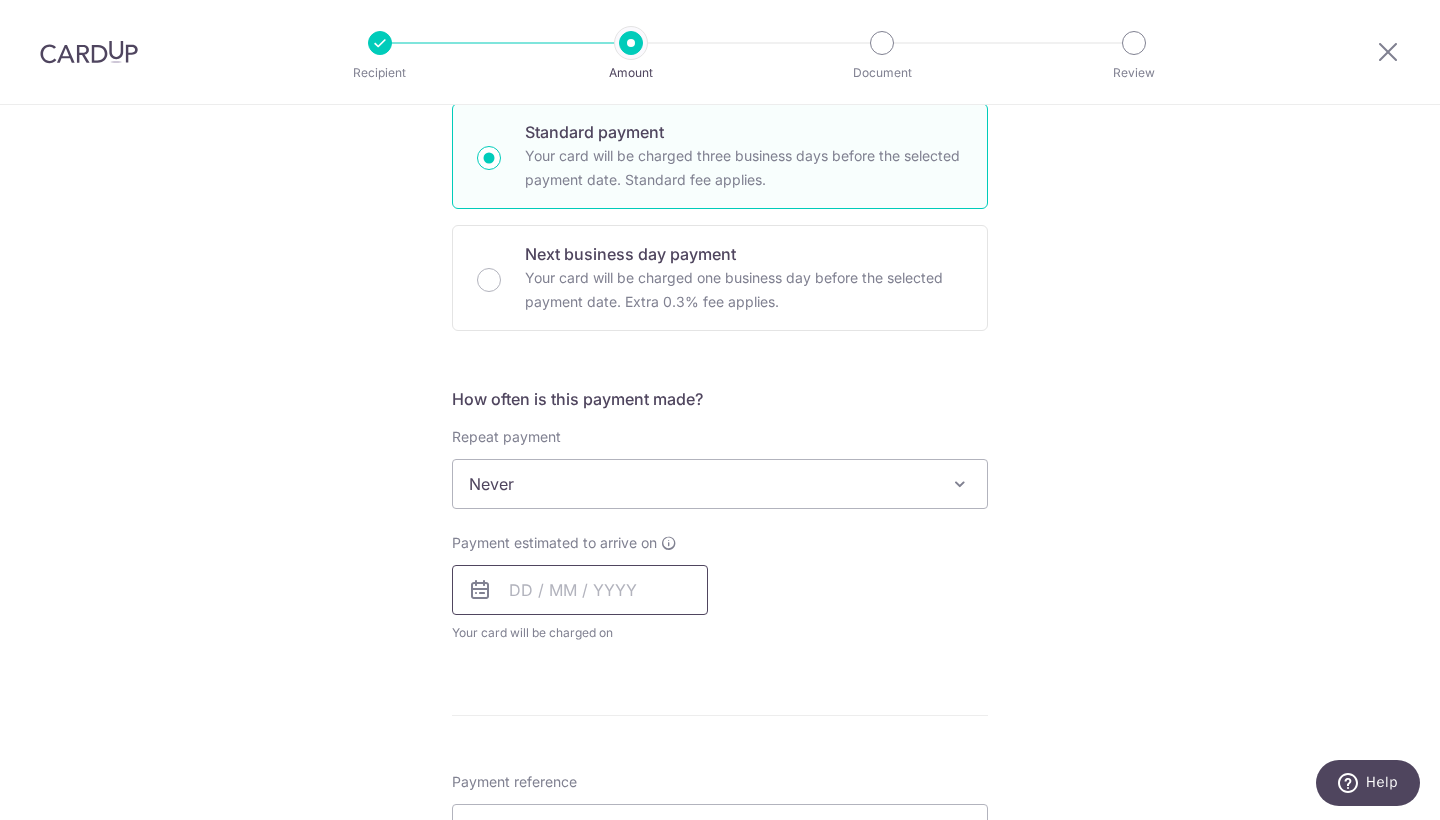 click at bounding box center [580, 590] 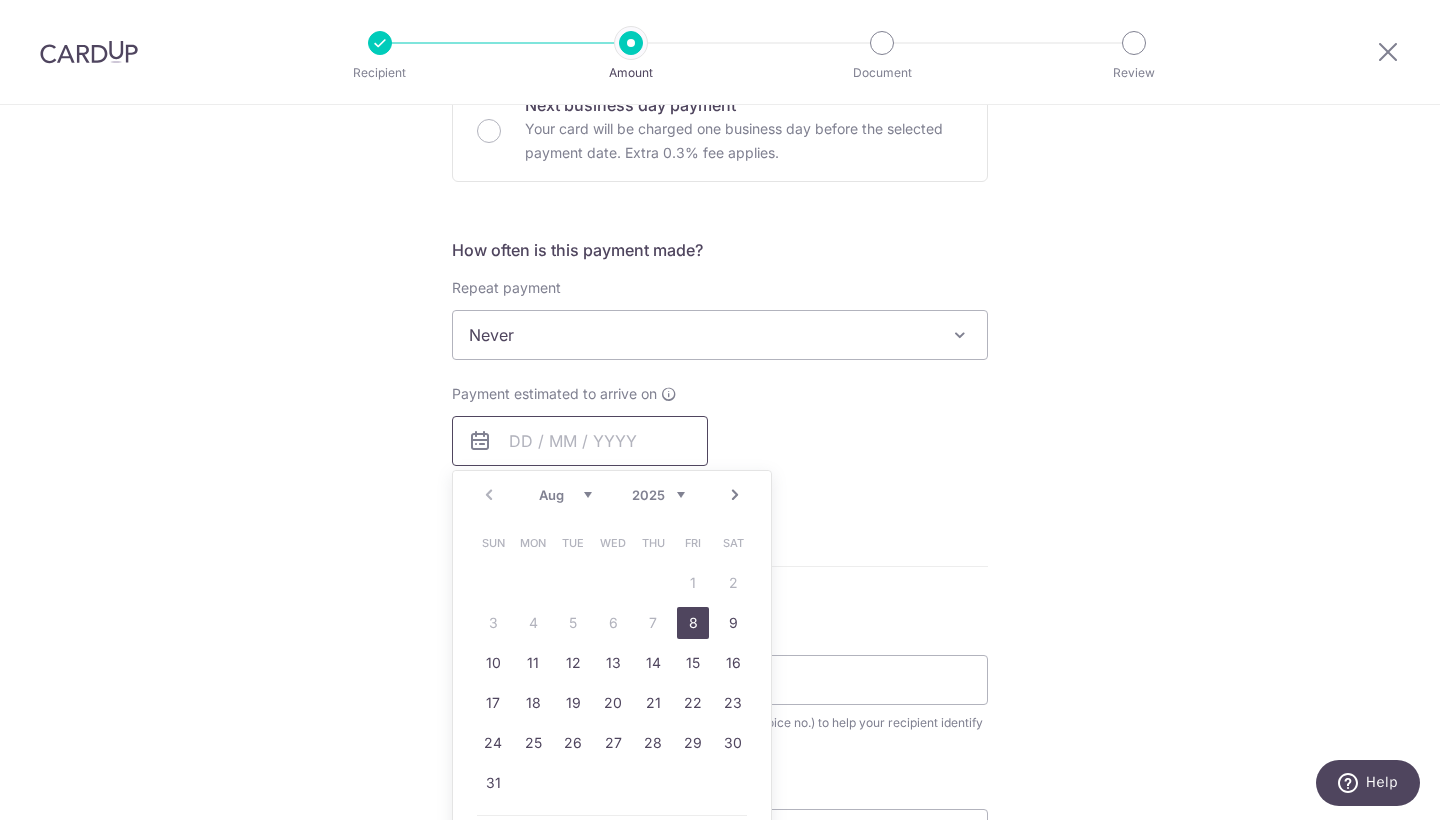 scroll, scrollTop: 650, scrollLeft: 0, axis: vertical 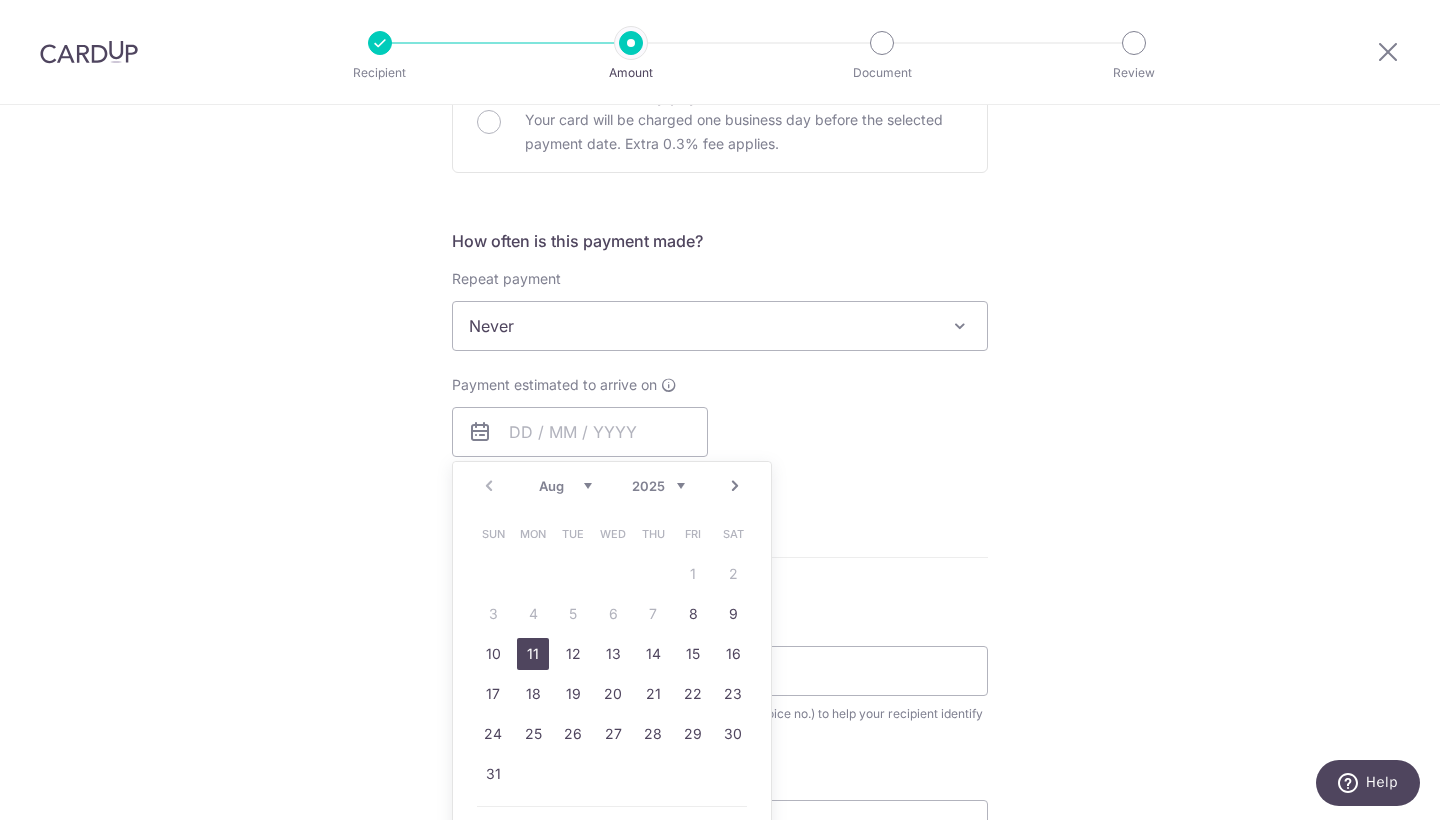 click on "11" at bounding box center [533, 654] 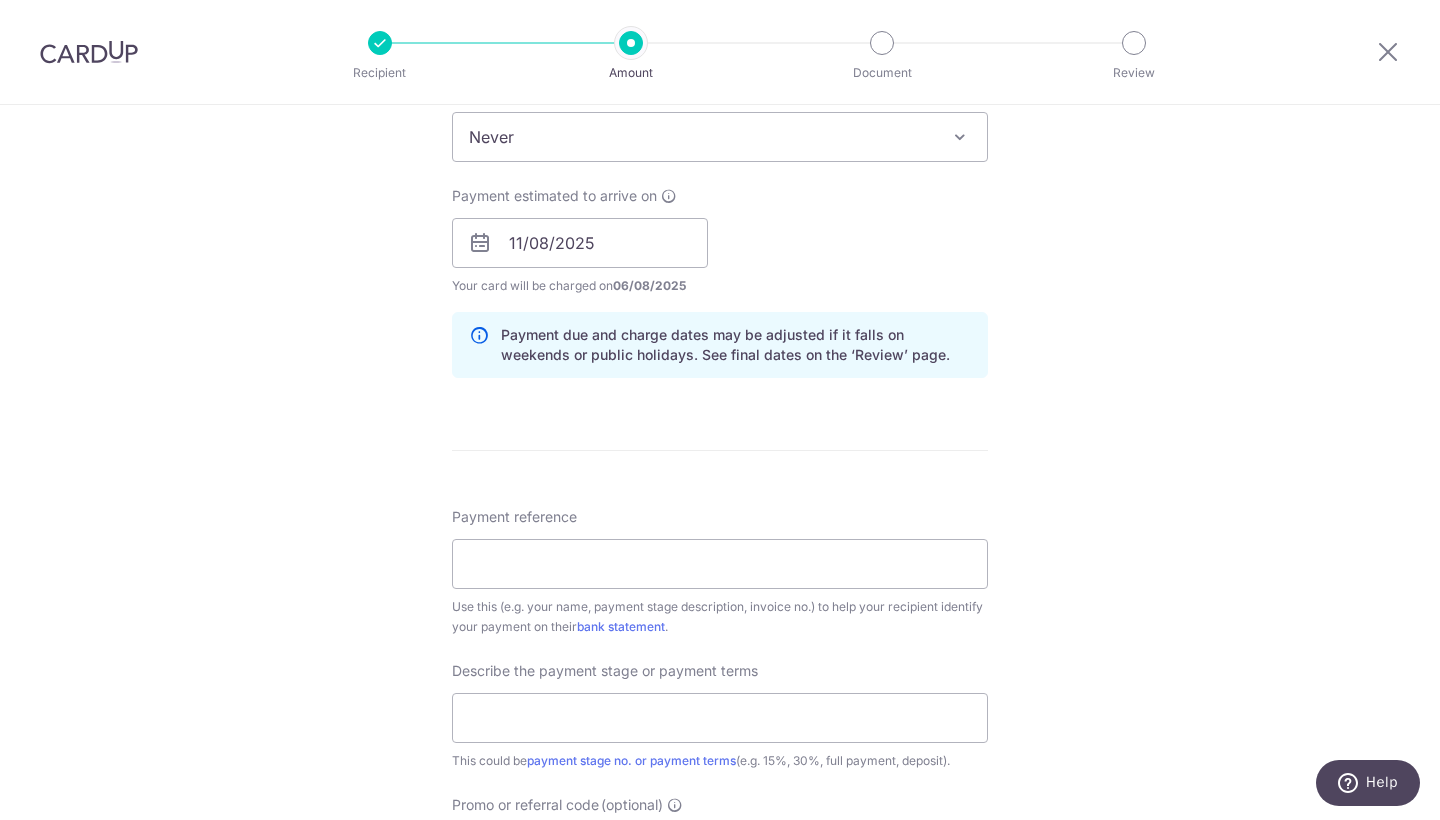 scroll, scrollTop: 851, scrollLeft: 0, axis: vertical 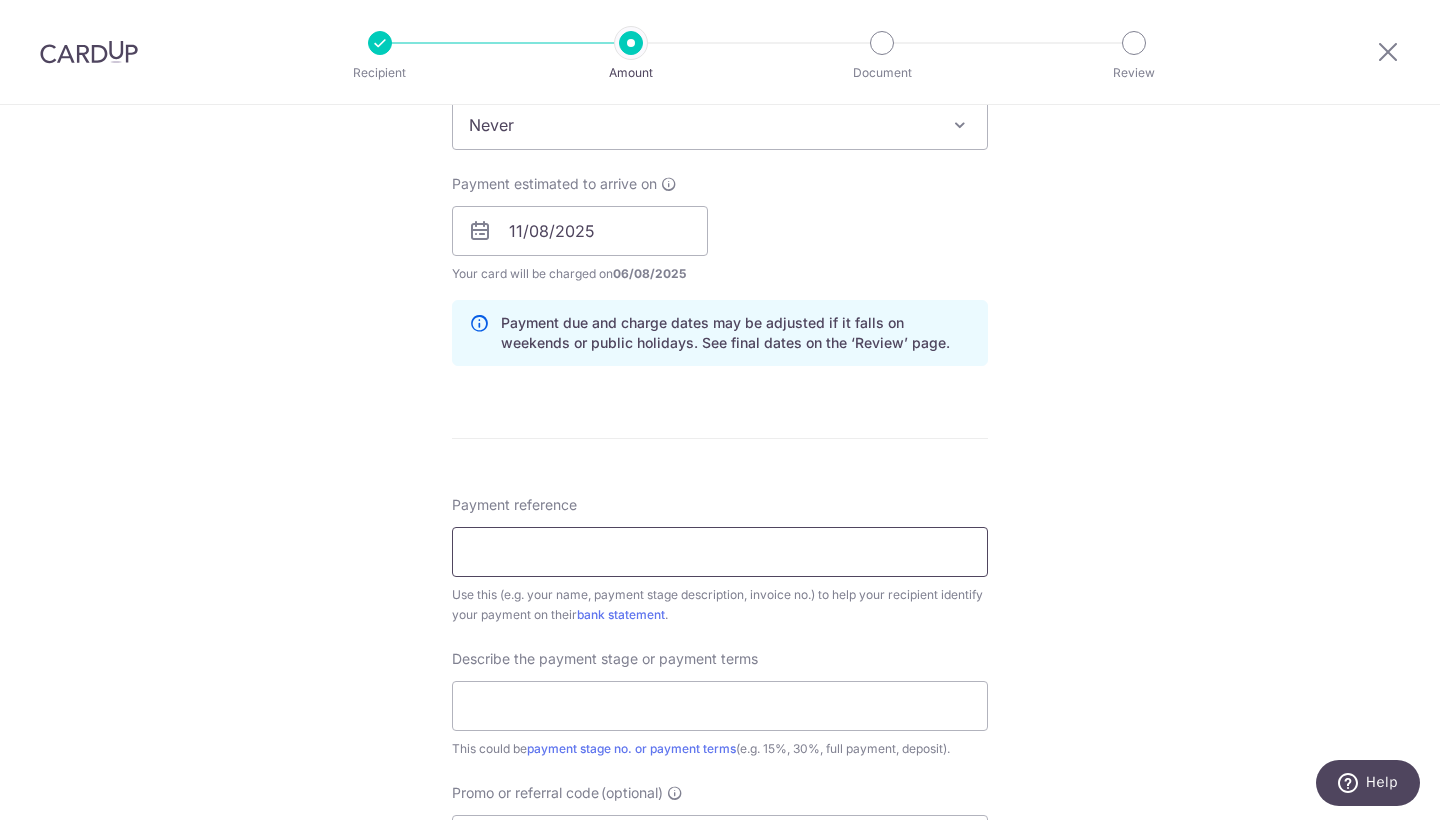 click on "Payment reference" at bounding box center [720, 552] 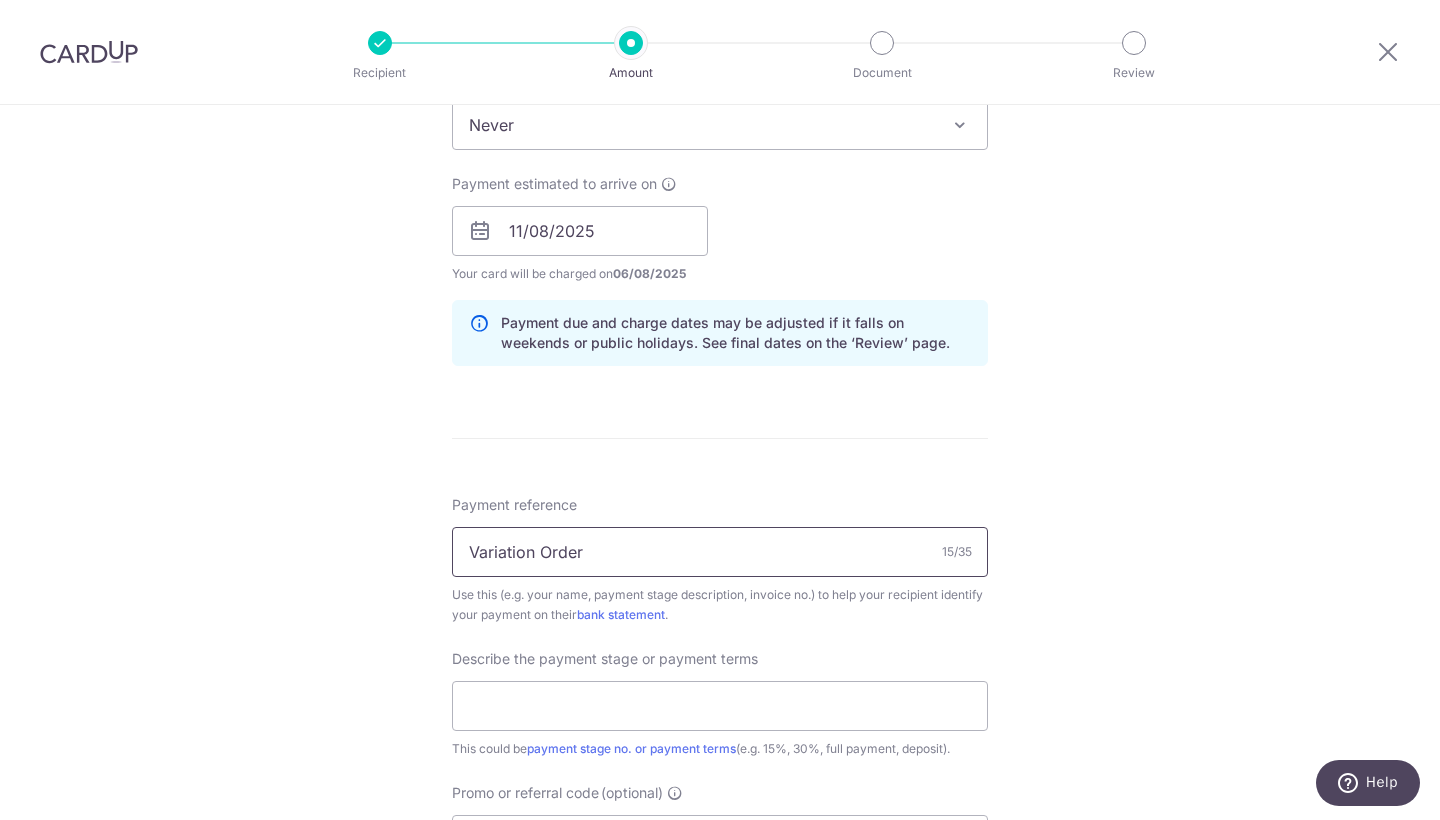 type on "Variation Order" 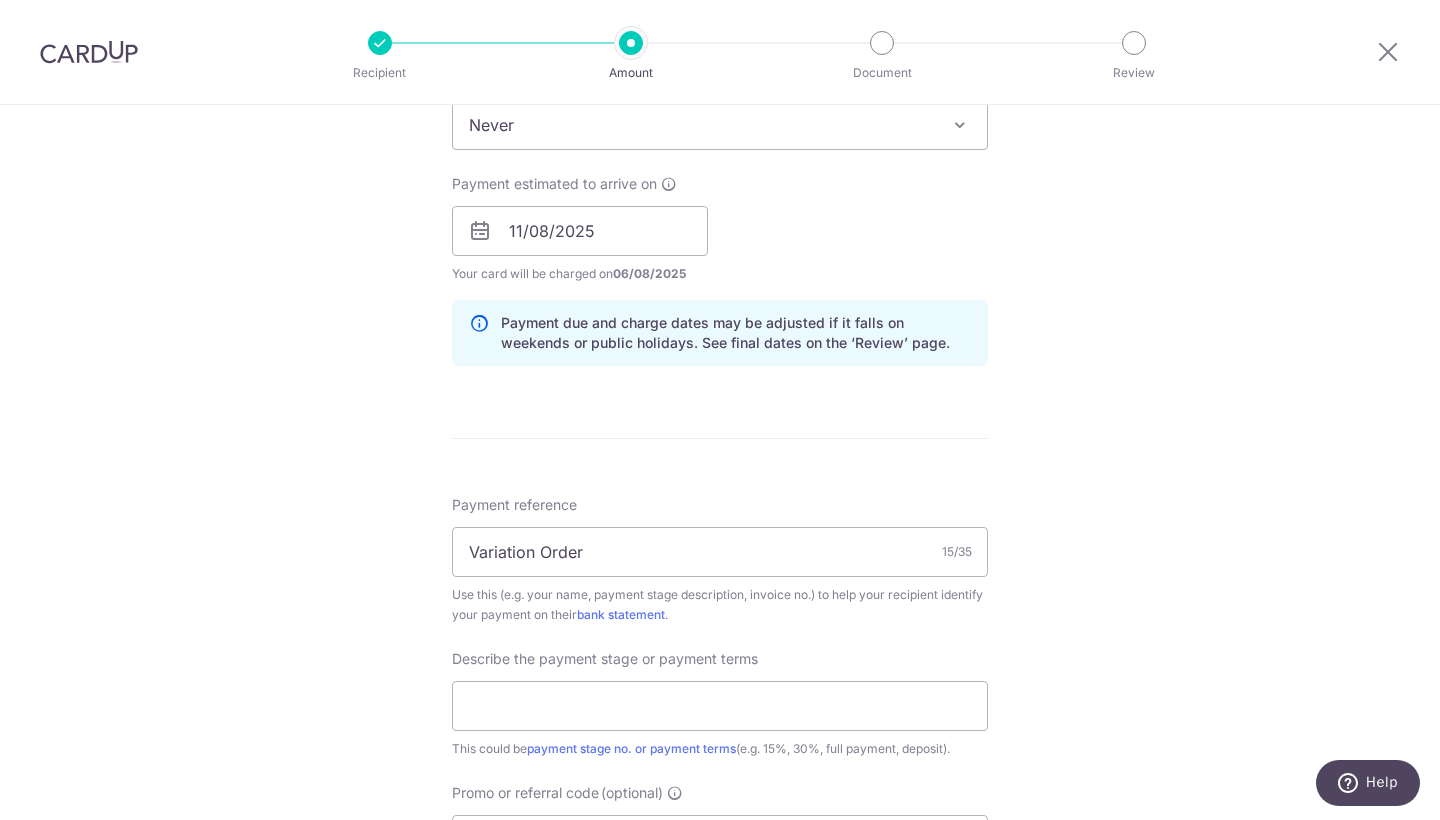 click on "Tell us more about your payment
Enter payment amount
SGD
1,670.00
1670.00
Select Card
**** 3247
Add credit card
Your Cards
**** 3247
Secure 256-bit SSL
Text
New card details
Card
Secure 256-bit SSL" at bounding box center [720, 266] 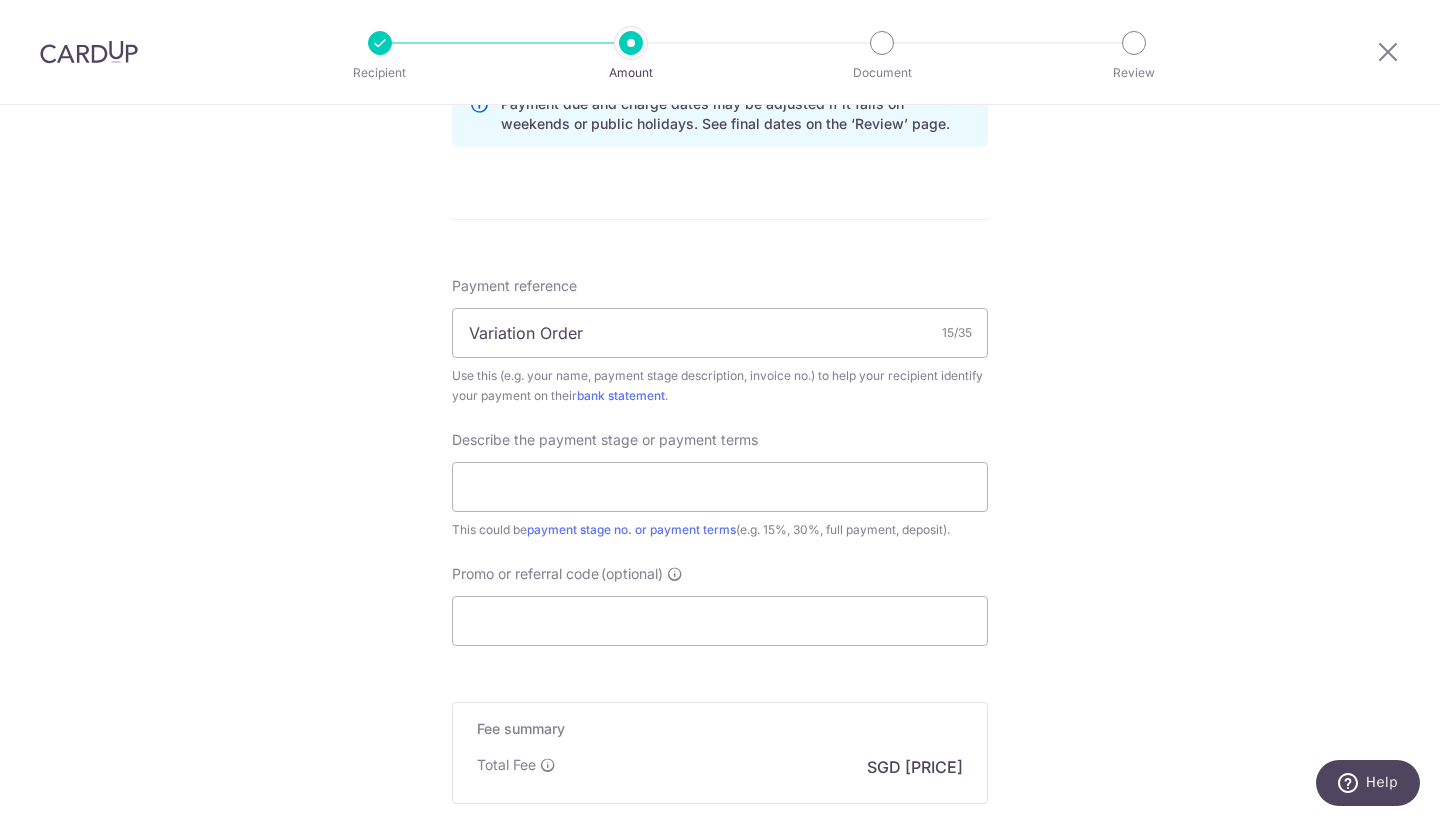 scroll, scrollTop: 1075, scrollLeft: 0, axis: vertical 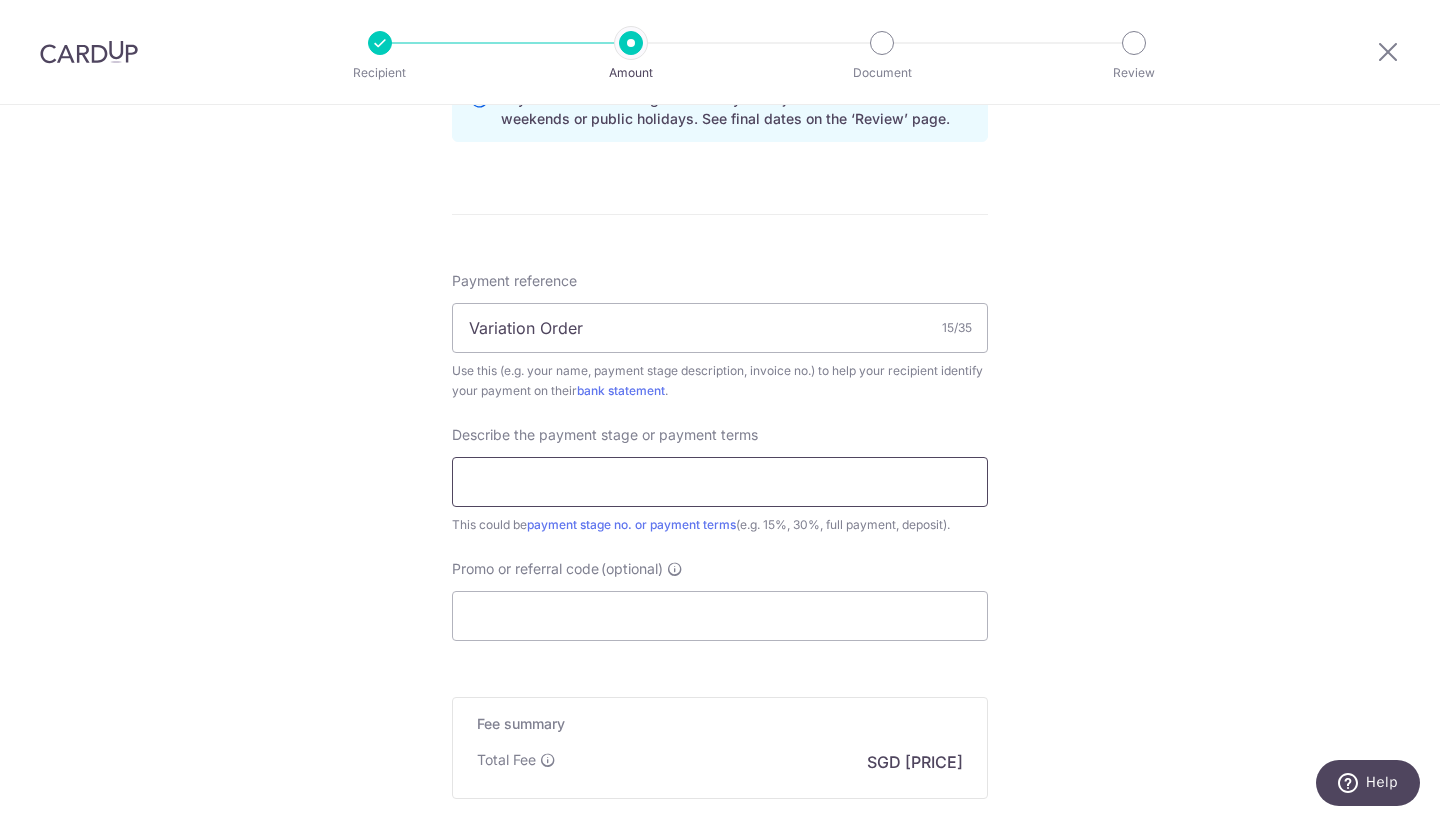 click at bounding box center (720, 482) 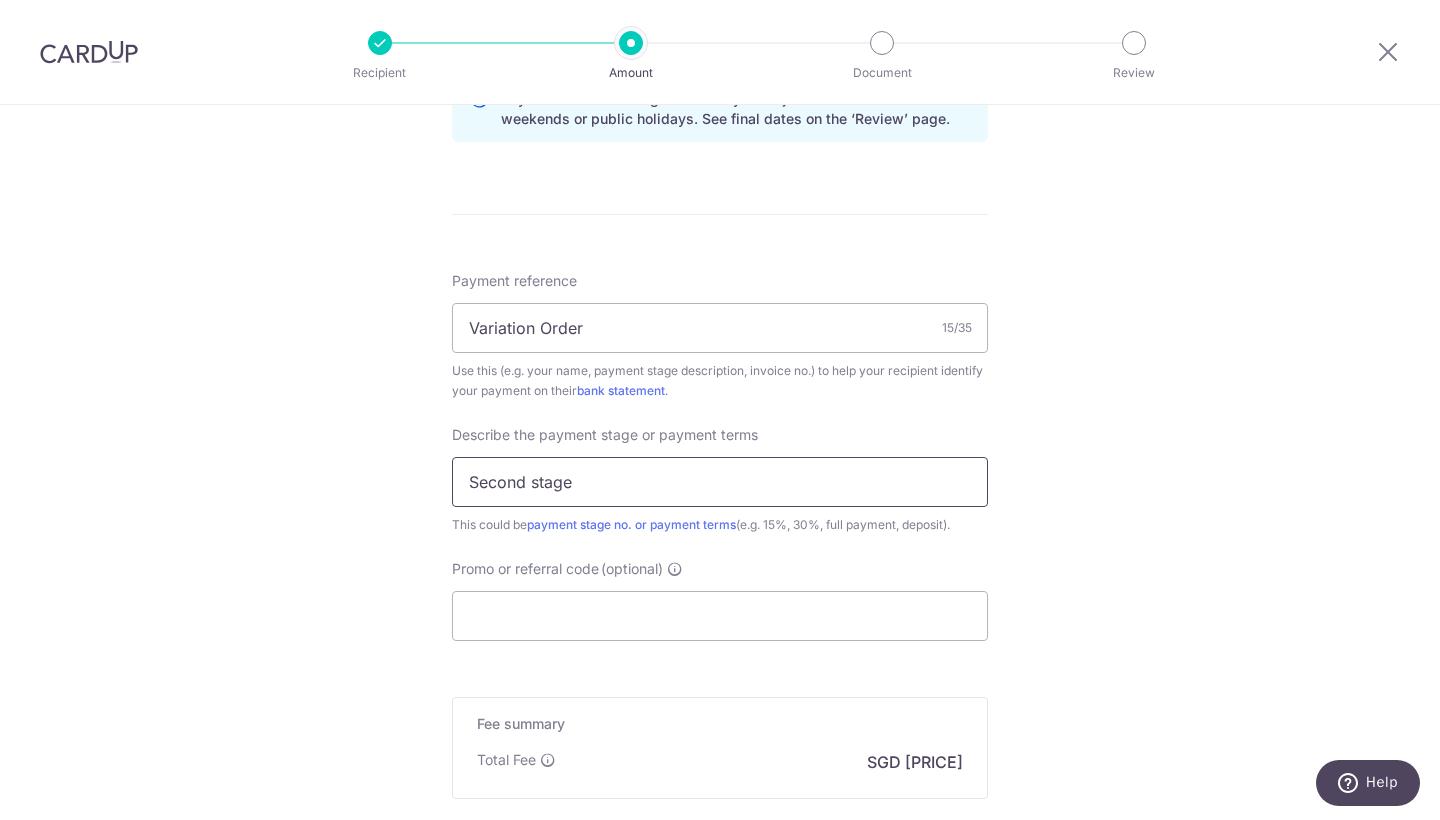 type on "Second stage" 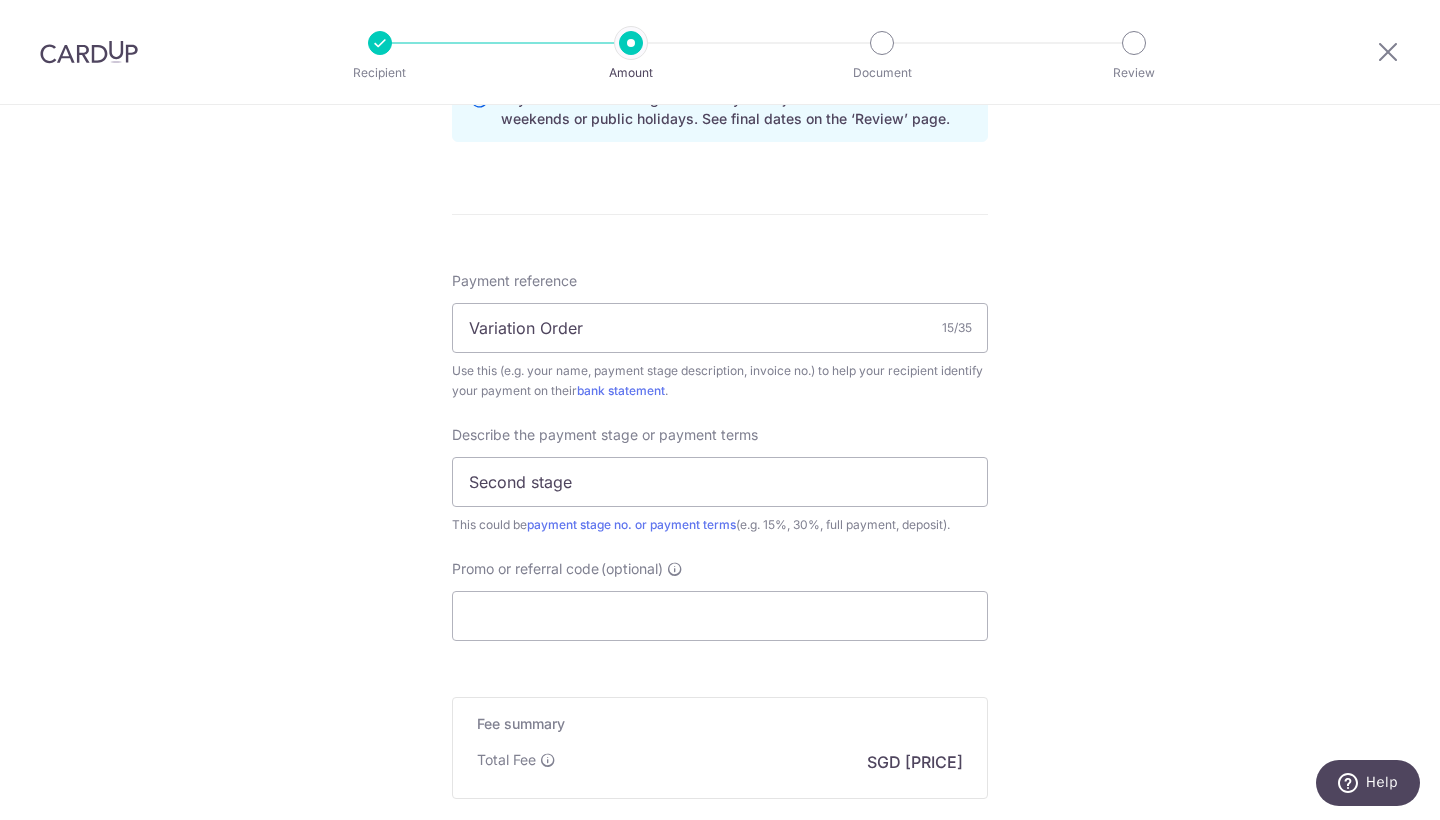 click on "Tell us more about your payment
Enter payment amount
SGD
1,670.00
1670.00
Select Card
**** 3247
Add credit card
Your Cards
**** 3247
Secure 256-bit SSL
Text
New card details
Card
Secure 256-bit SSL" at bounding box center [720, 42] 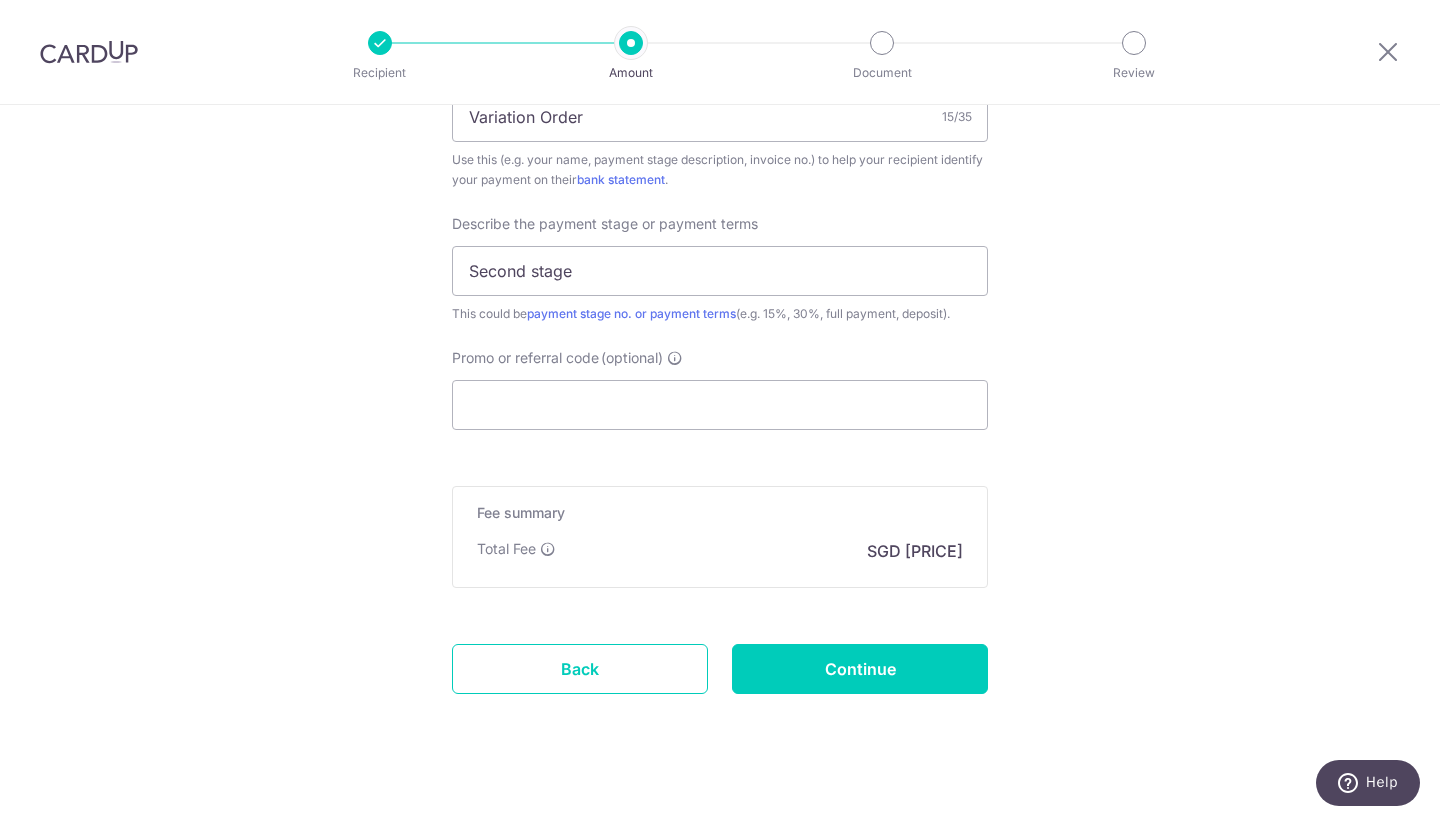 scroll, scrollTop: 1288, scrollLeft: 0, axis: vertical 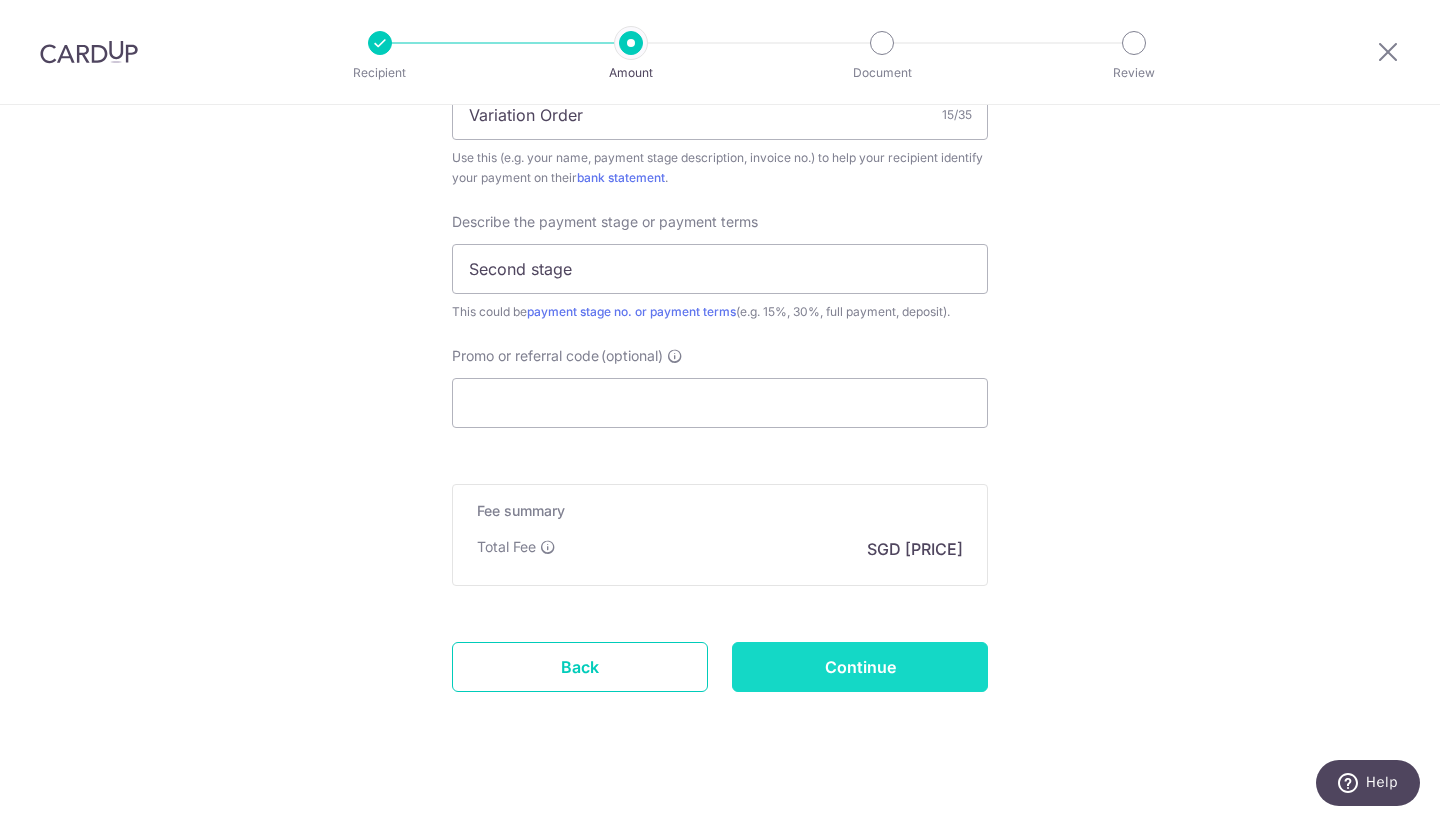 click on "Continue" at bounding box center [860, 667] 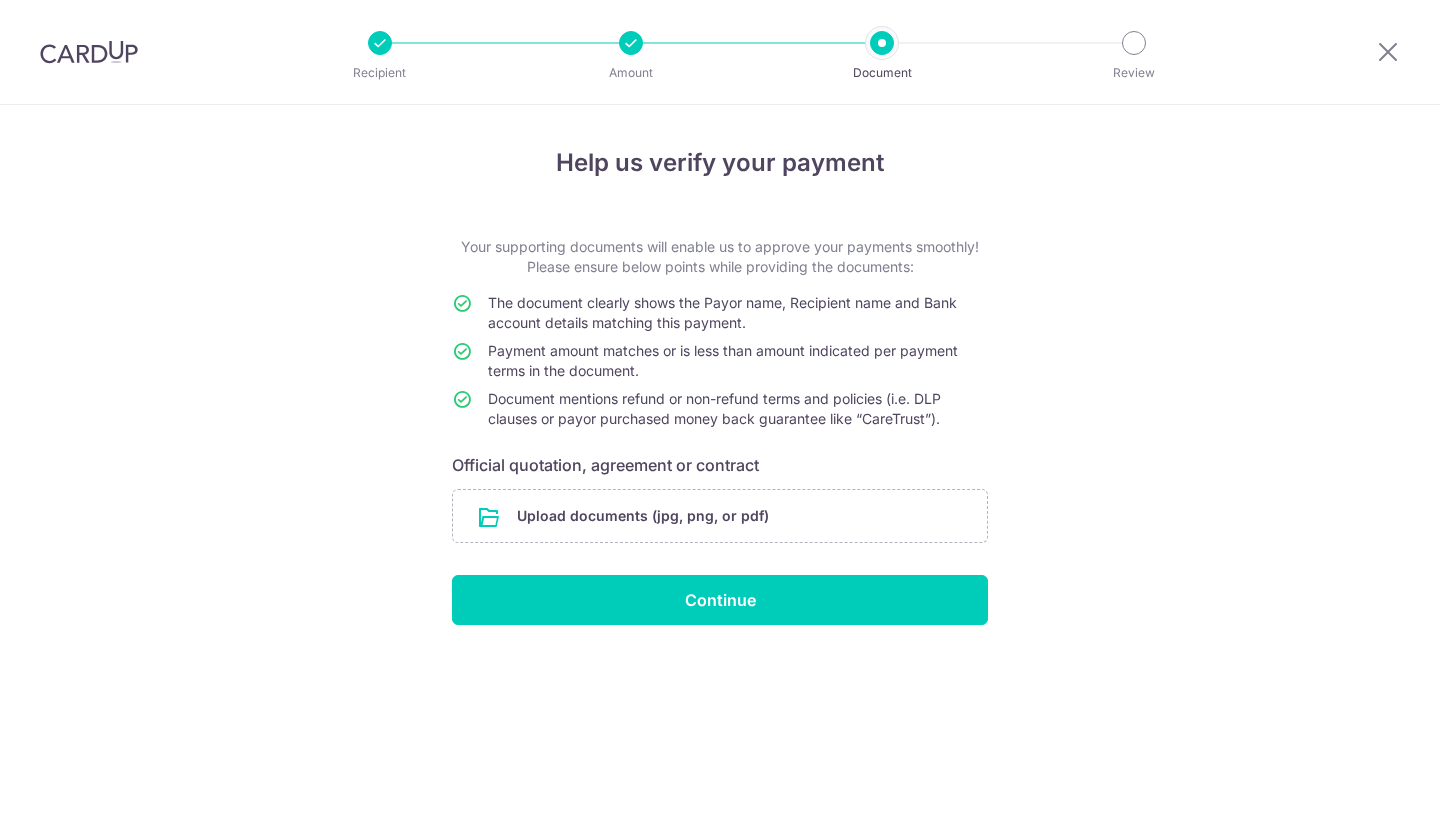 scroll, scrollTop: 0, scrollLeft: 0, axis: both 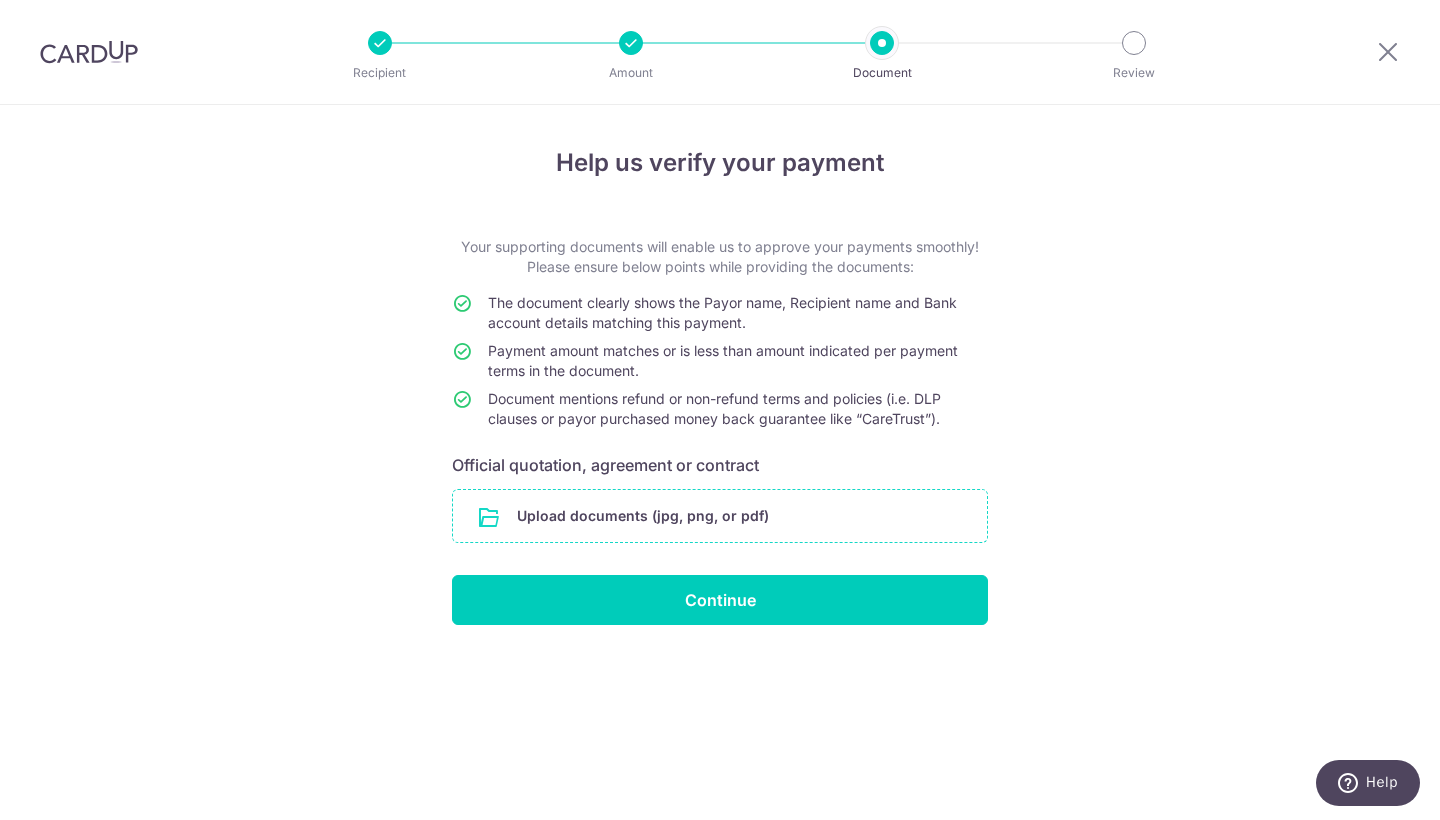 click at bounding box center (720, 516) 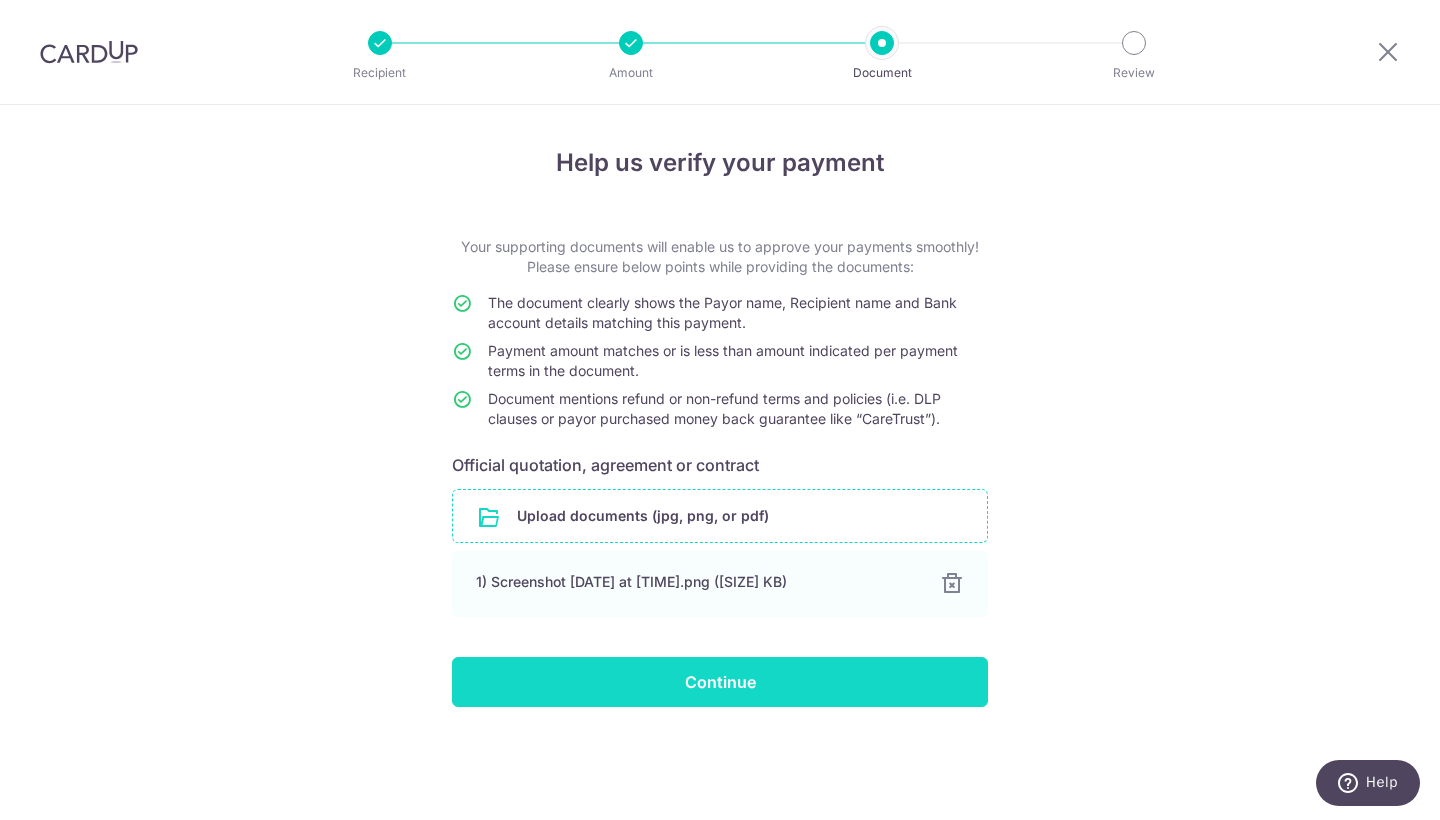 click on "Continue" at bounding box center (720, 682) 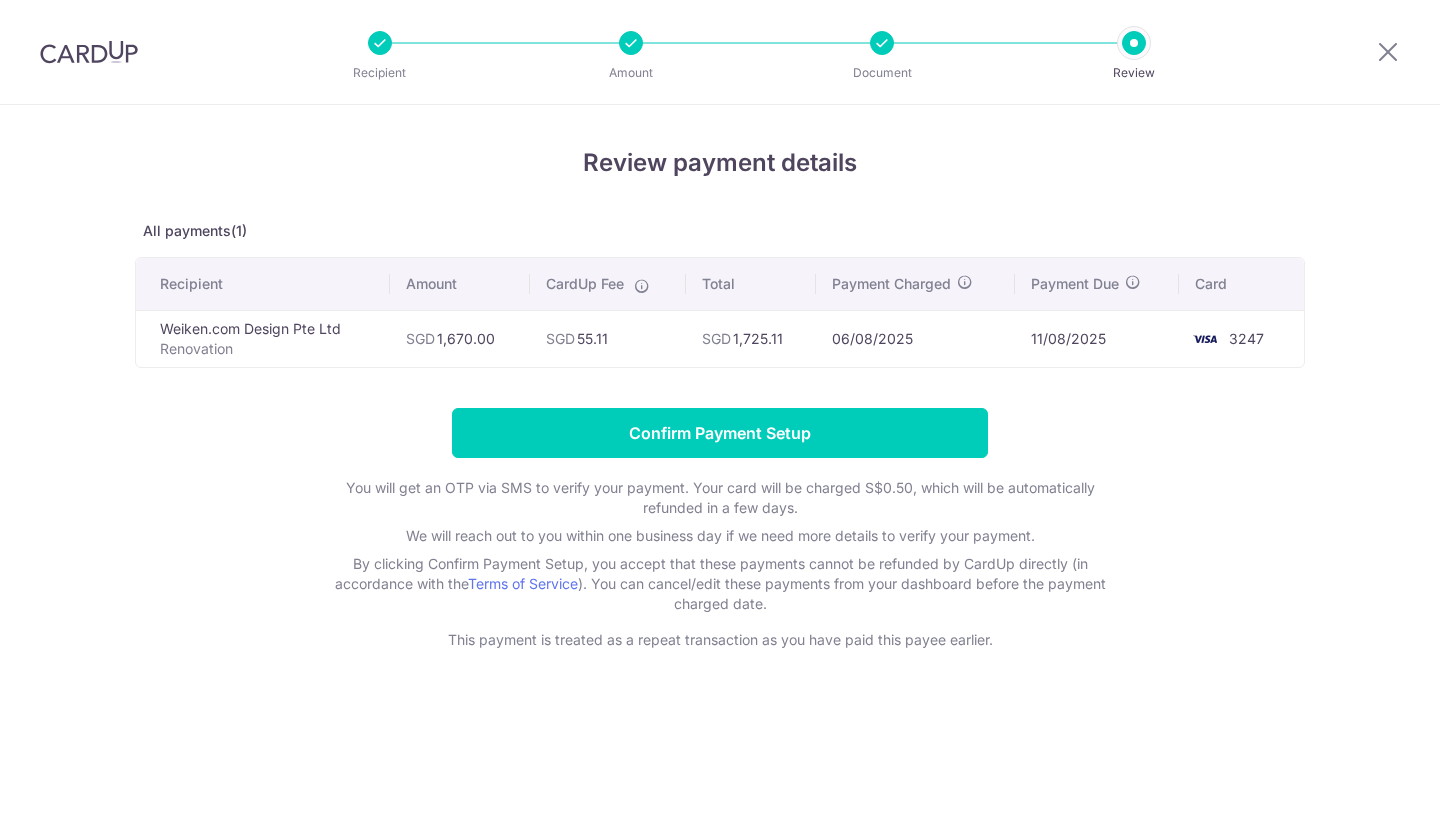 scroll, scrollTop: 0, scrollLeft: 0, axis: both 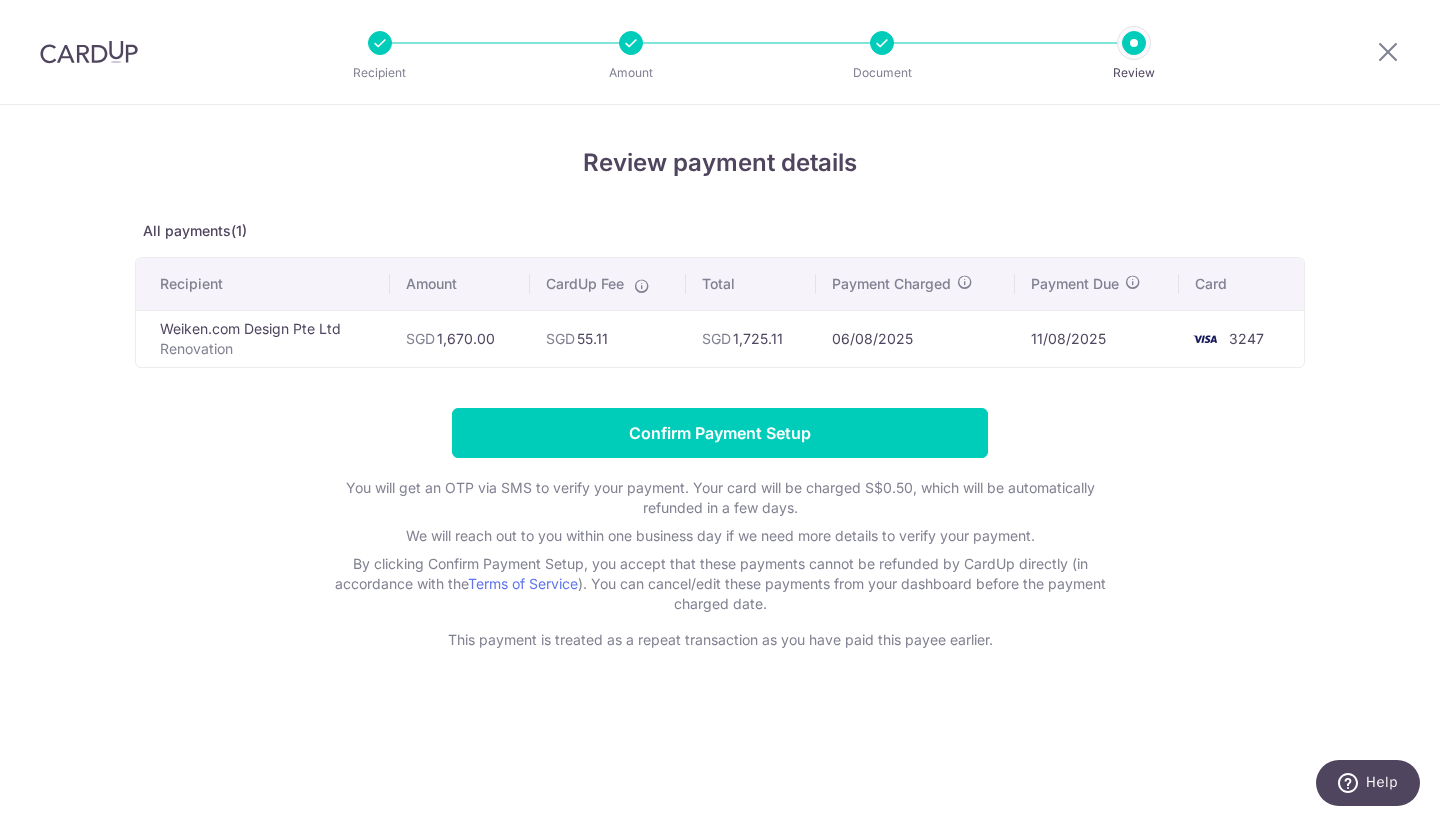 click at bounding box center [631, 43] 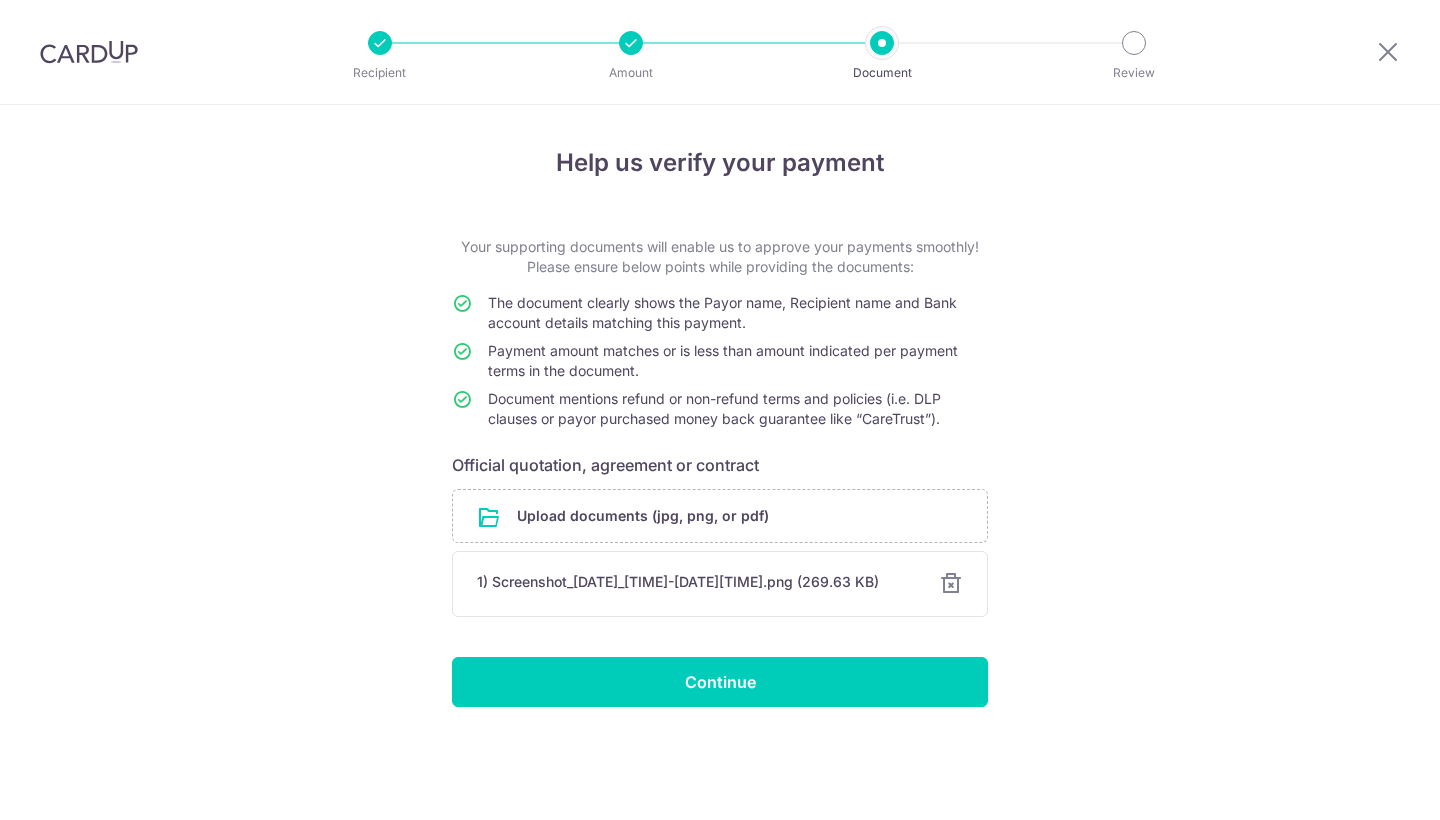 scroll, scrollTop: 0, scrollLeft: 0, axis: both 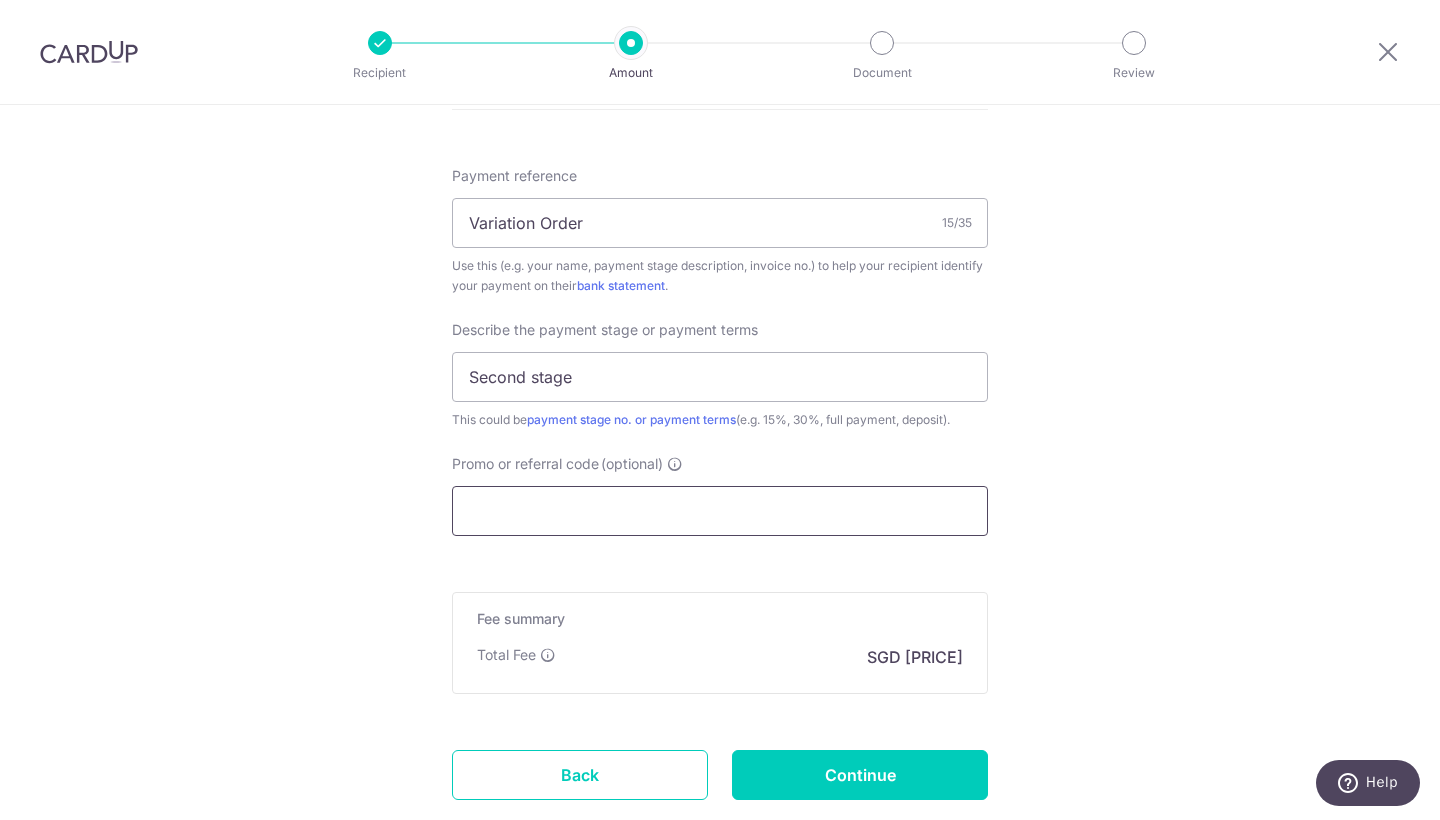 click on "Promo or referral code
(optional)" at bounding box center [720, 511] 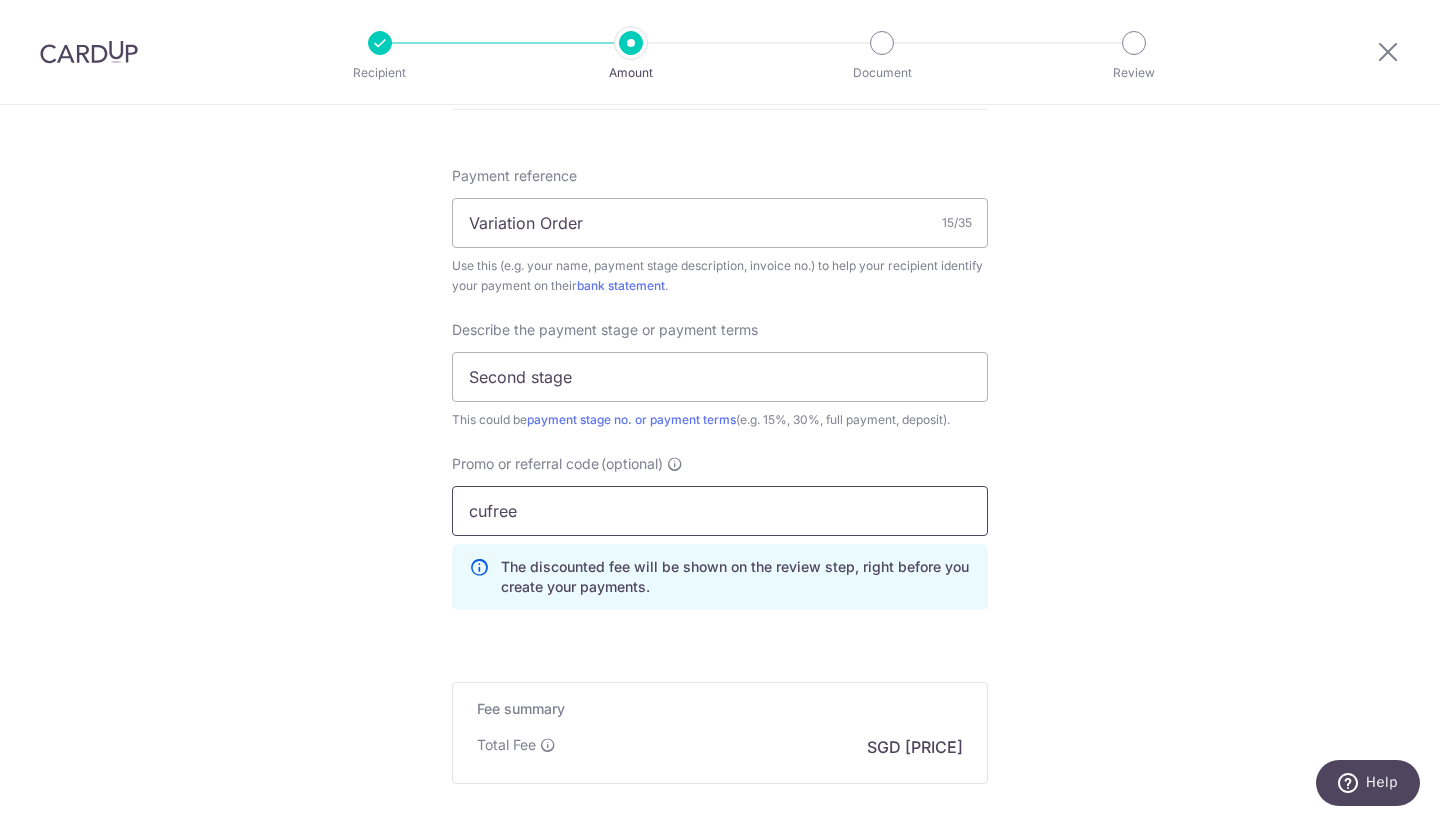 type on "cufree" 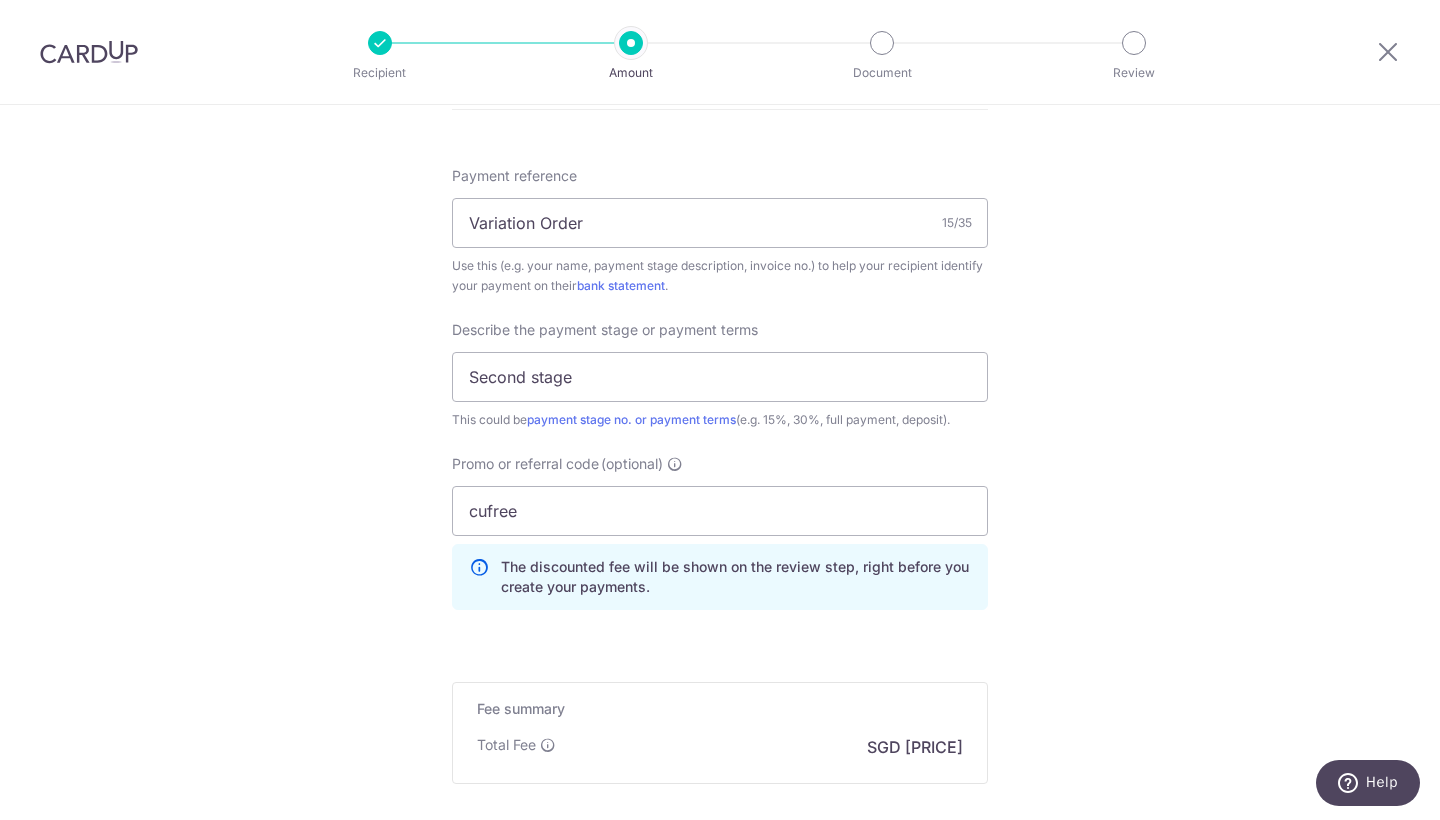 click on "Tell us more about your payment
Enter payment amount
SGD
1,670.00
1670.00
Select Card
**** 3247
Add credit card
Your Cards
**** 3247
Secure 256-bit SSL
Text
New card details
Card
Secure 256-bit SSL" at bounding box center (720, -18) 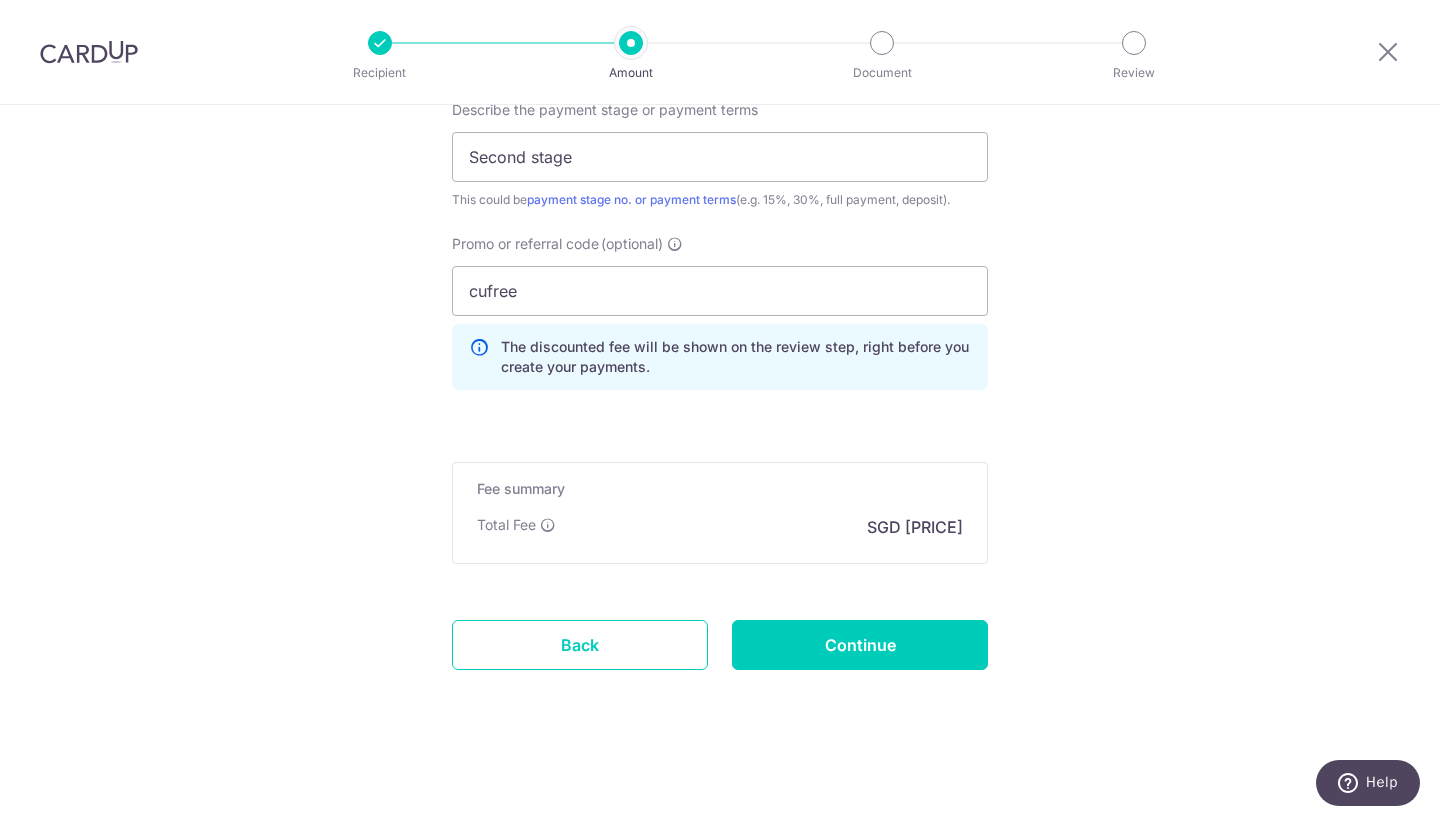 scroll, scrollTop: 1400, scrollLeft: 0, axis: vertical 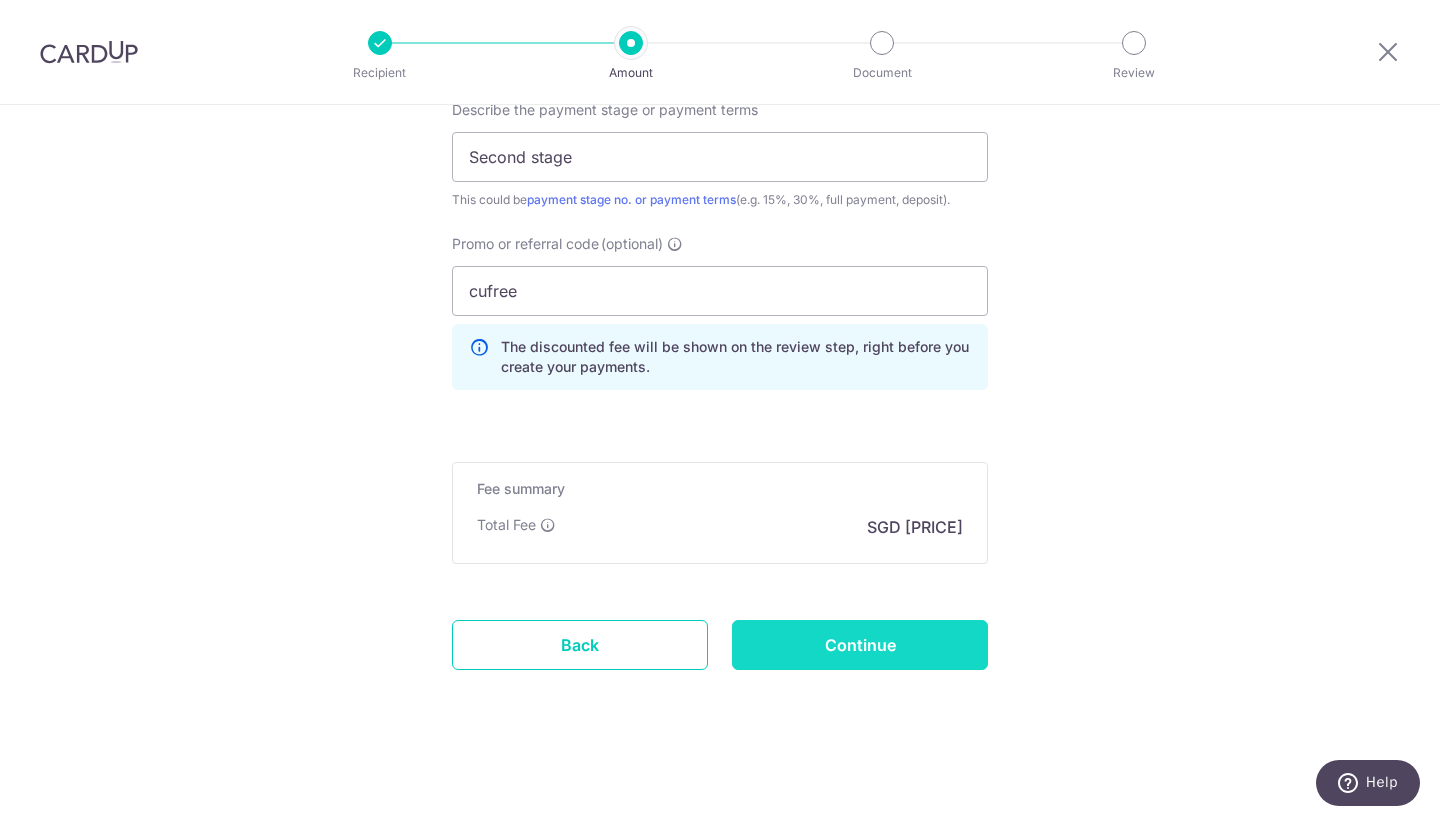 click on "Continue" at bounding box center [860, 645] 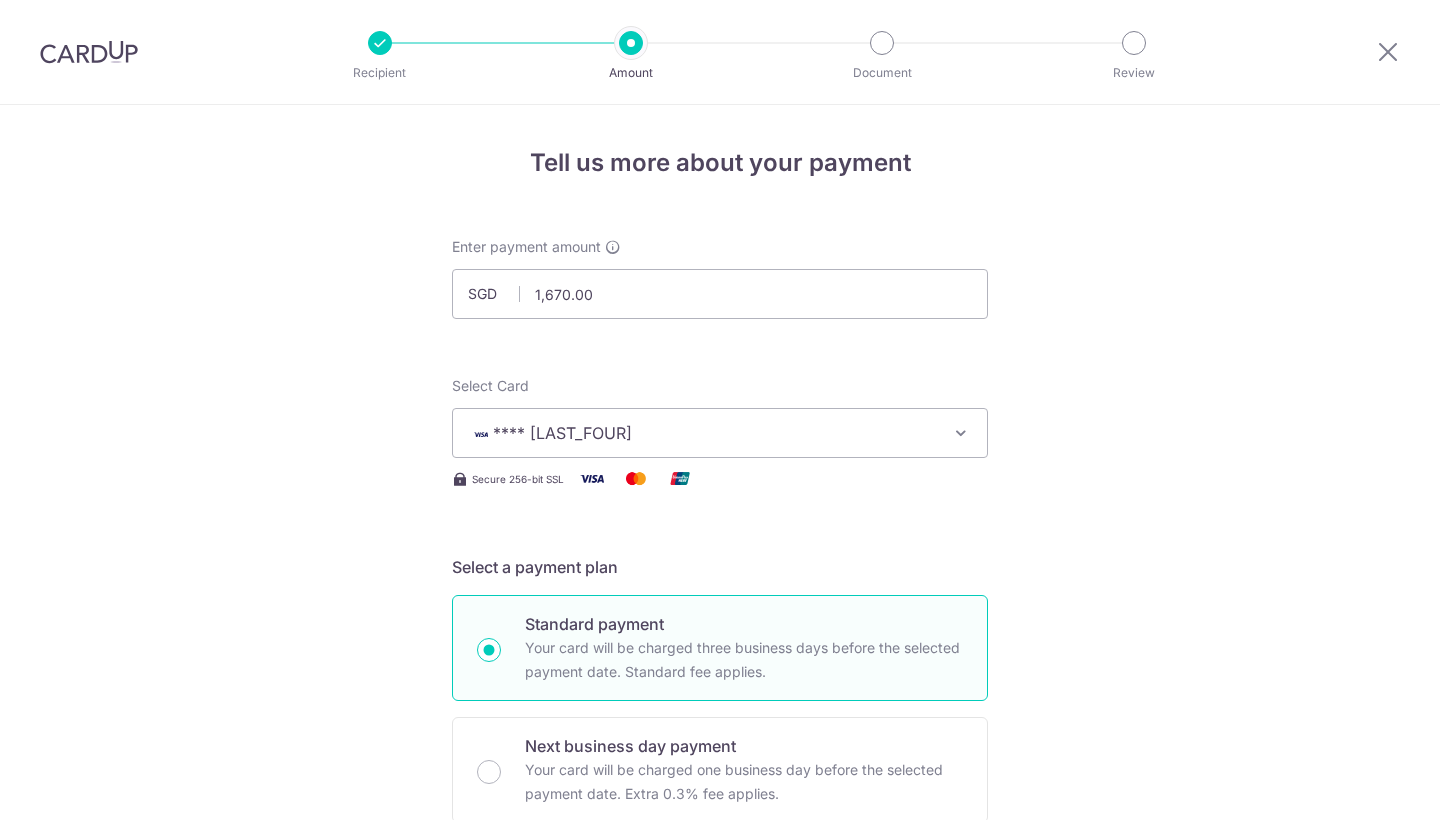 scroll, scrollTop: 0, scrollLeft: 0, axis: both 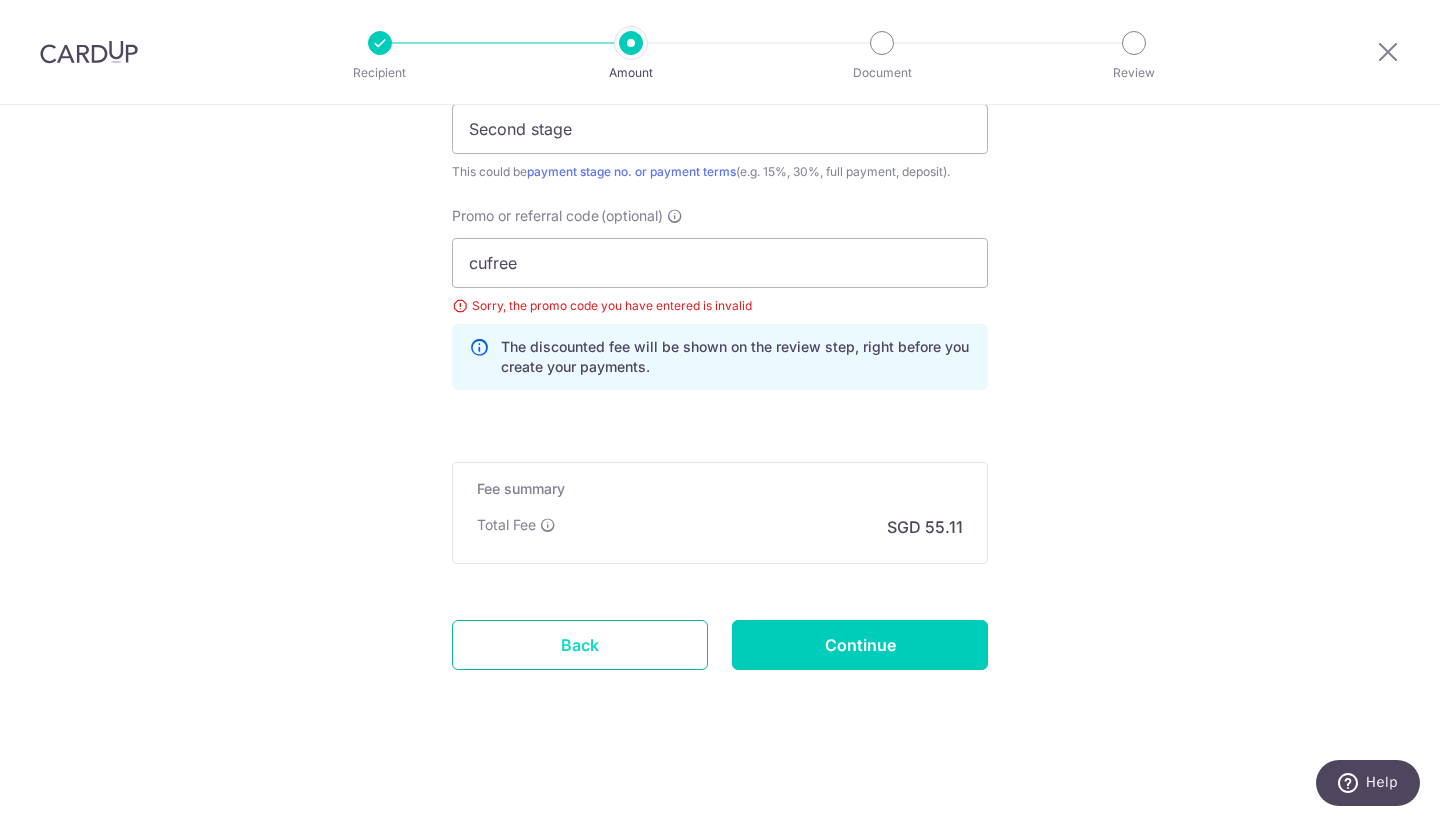 click on "Back" at bounding box center (580, 645) 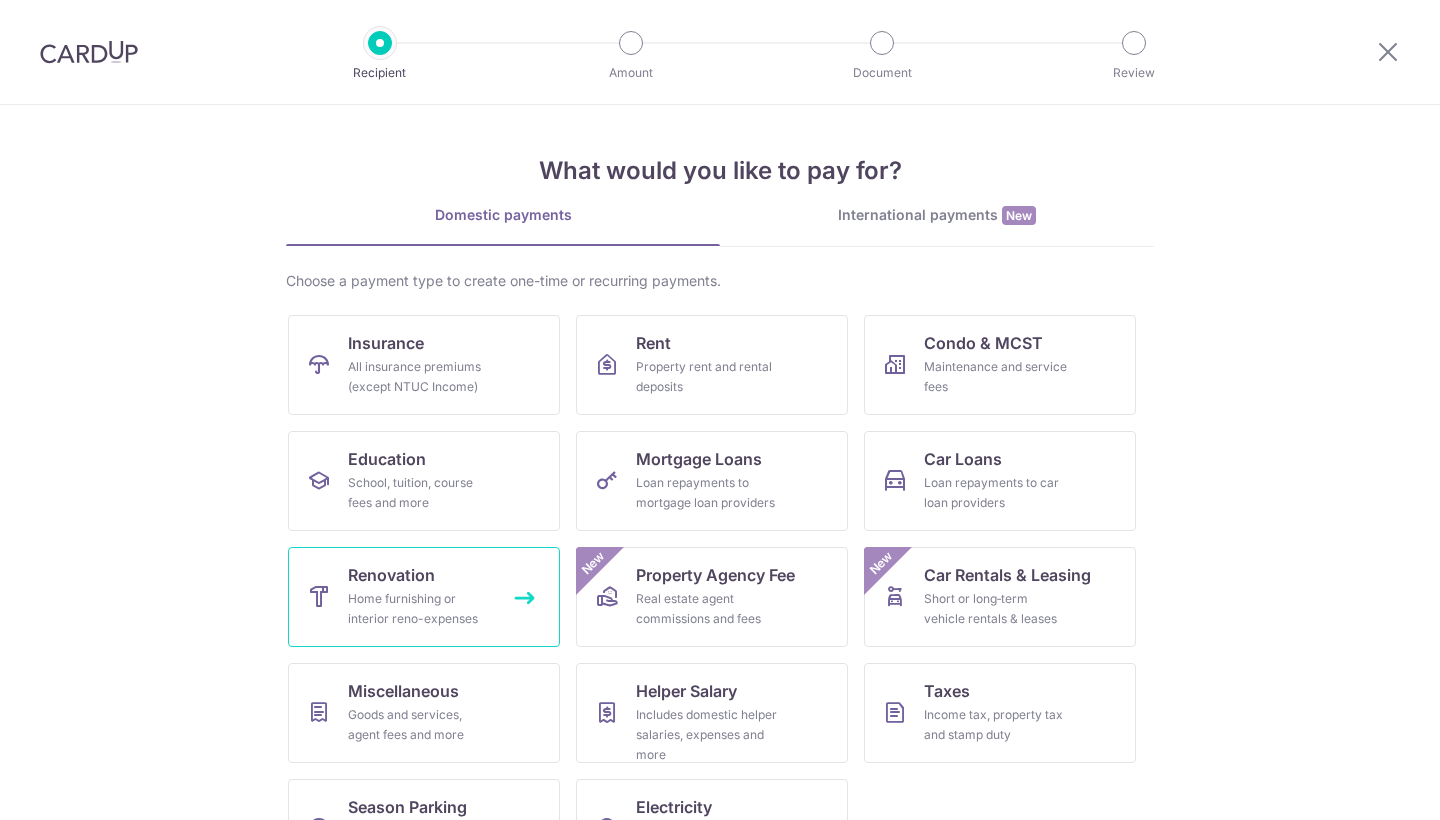click on "Home furnishing or interior reno-expenses" at bounding box center [420, 609] 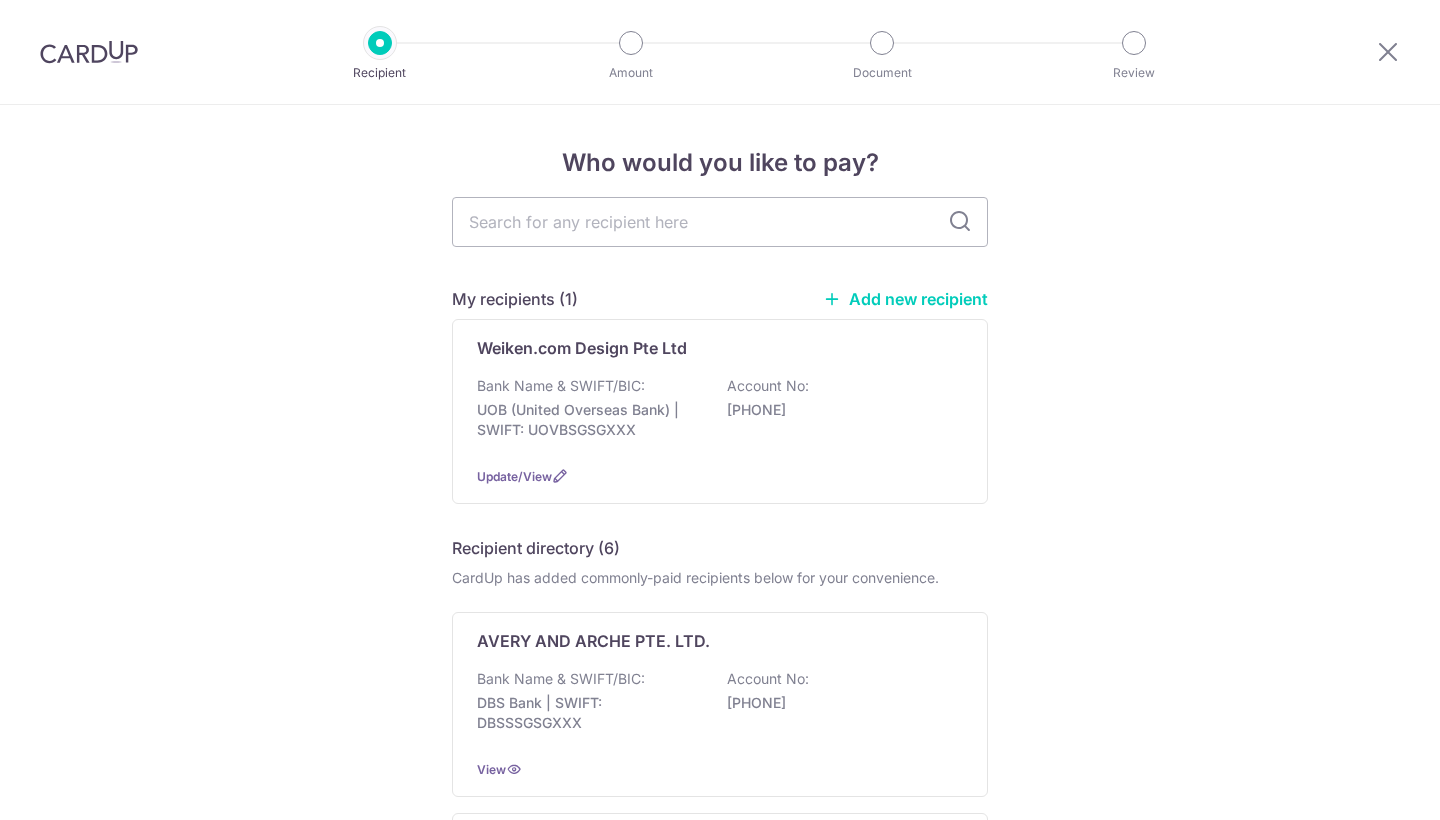 scroll, scrollTop: 0, scrollLeft: 0, axis: both 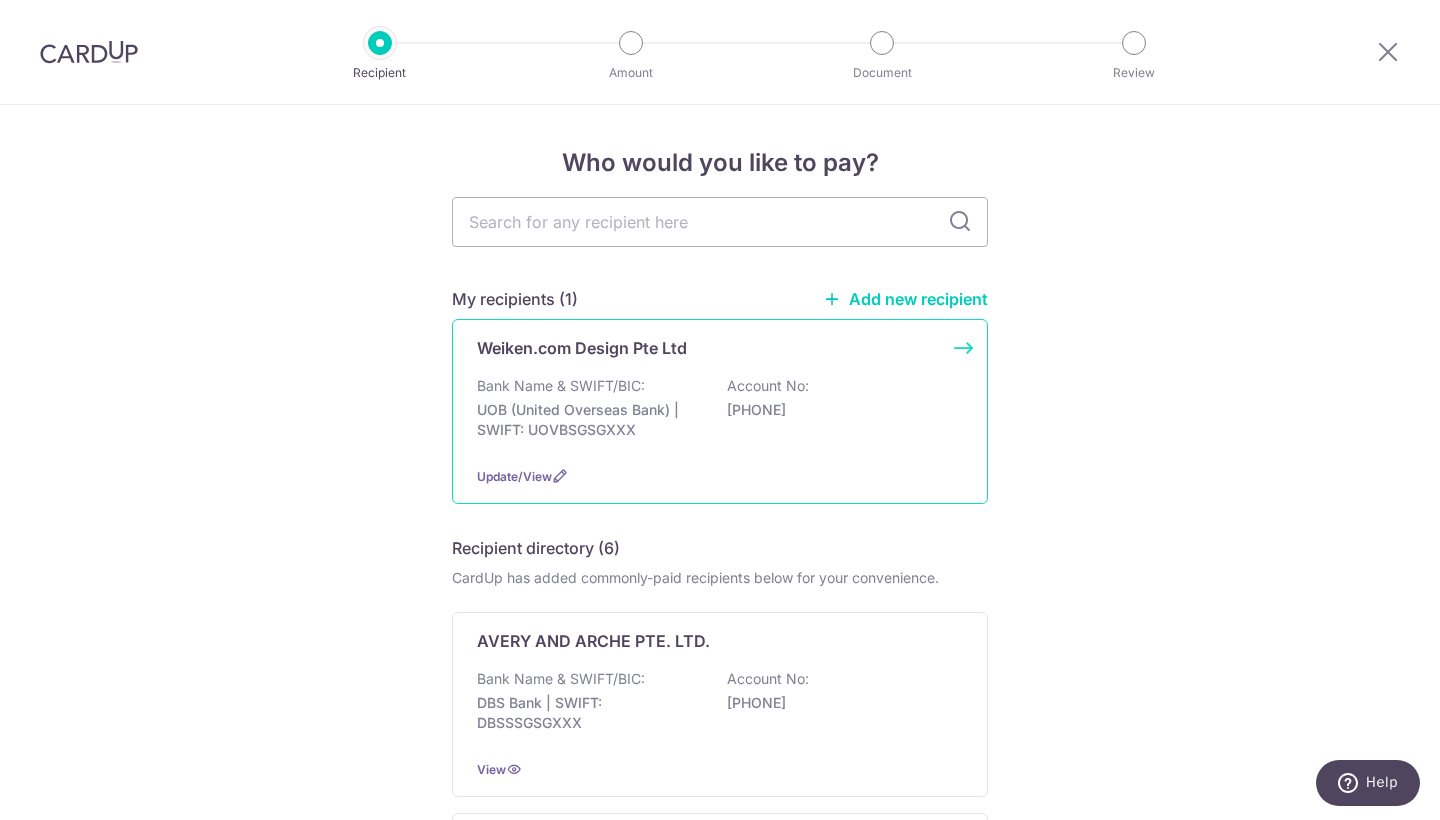 click on "Weiken.com Design Pte Ltd
Bank Name & SWIFT/BIC:
UOB (United Overseas Bank) | SWIFT: UOVBSGSGXXX
Account No:
[PHONE]
Update/View" at bounding box center (720, 411) 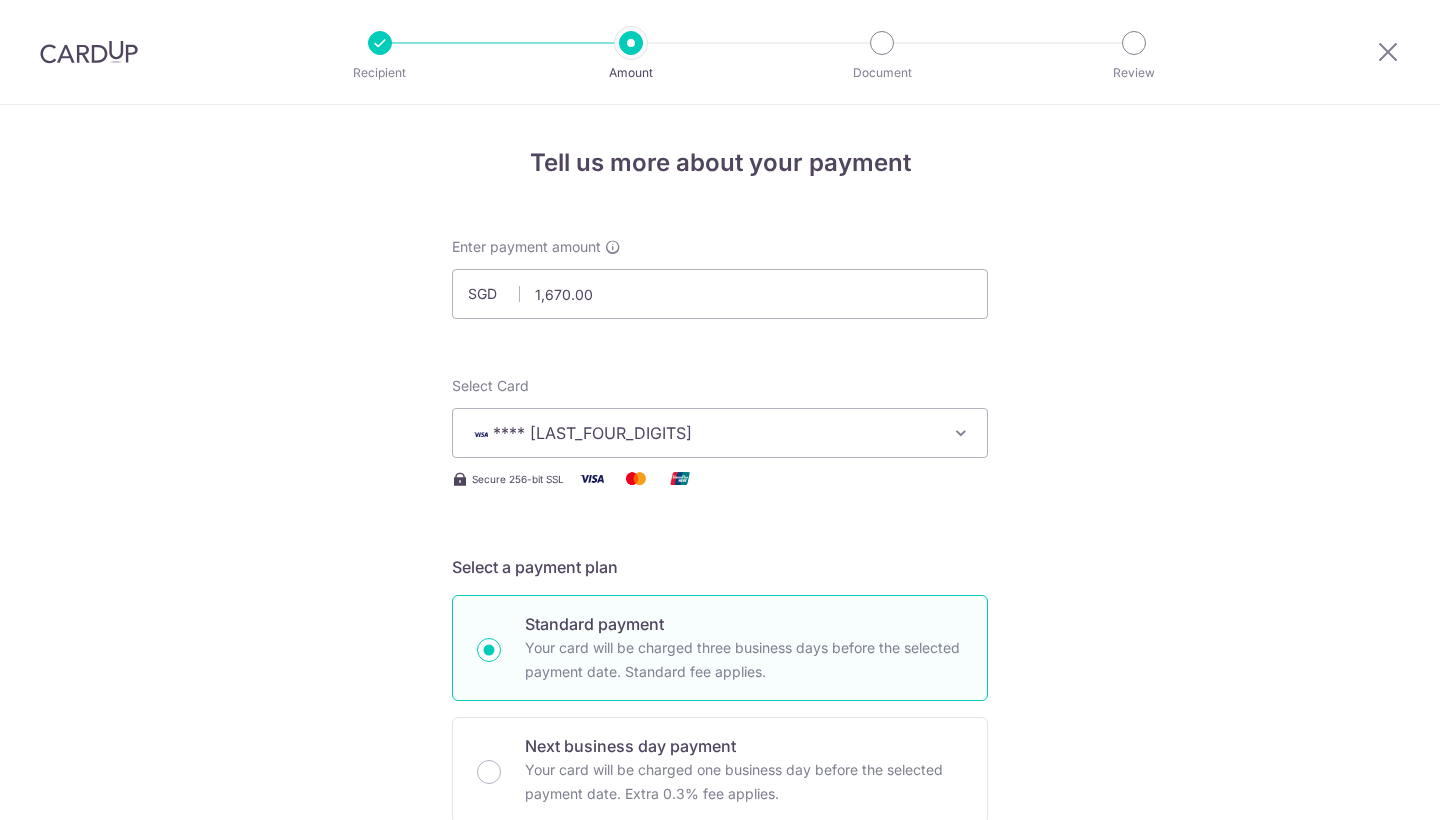scroll, scrollTop: 0, scrollLeft: 0, axis: both 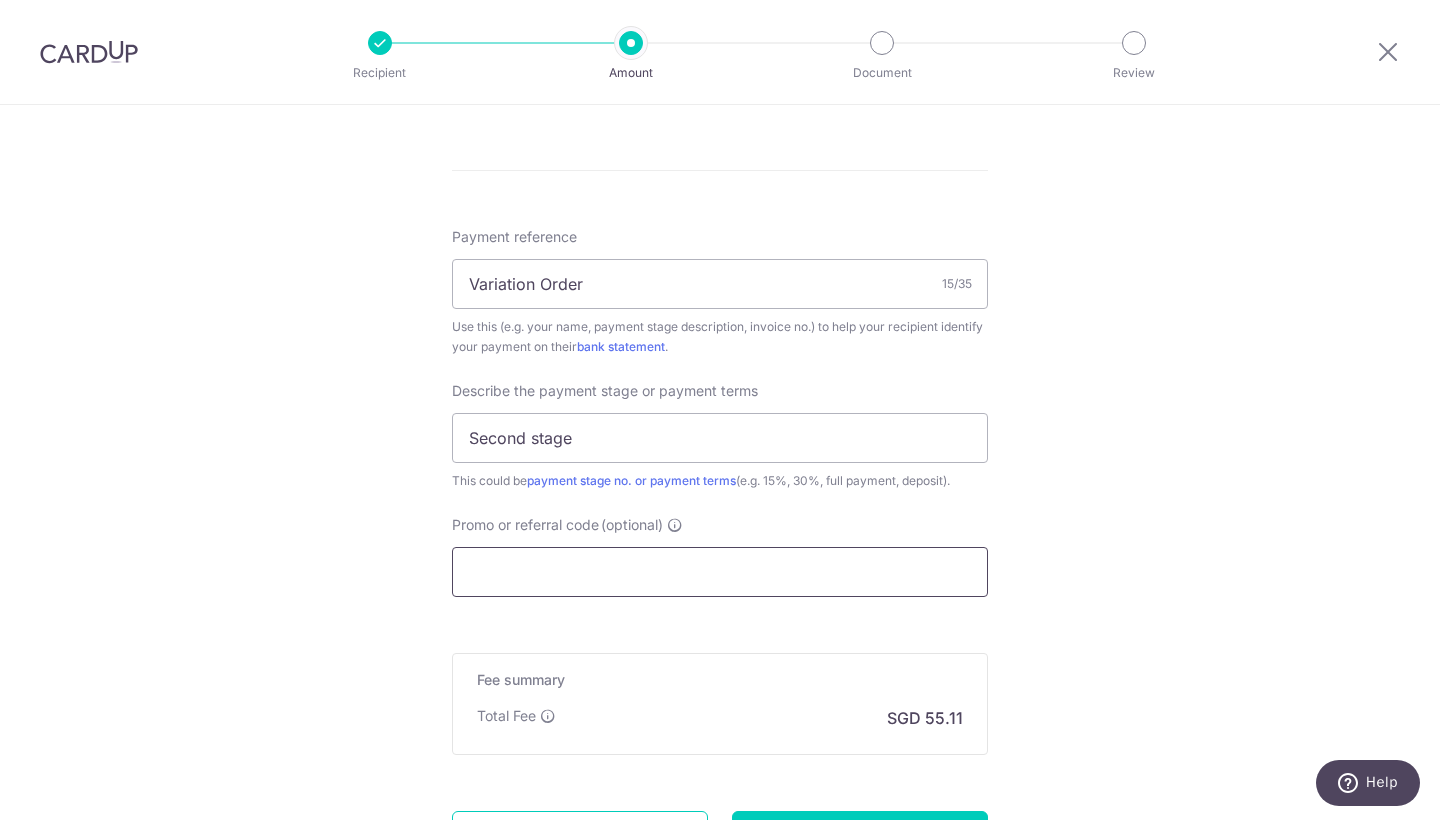 click on "Promo or referral code
(optional)" at bounding box center (720, 572) 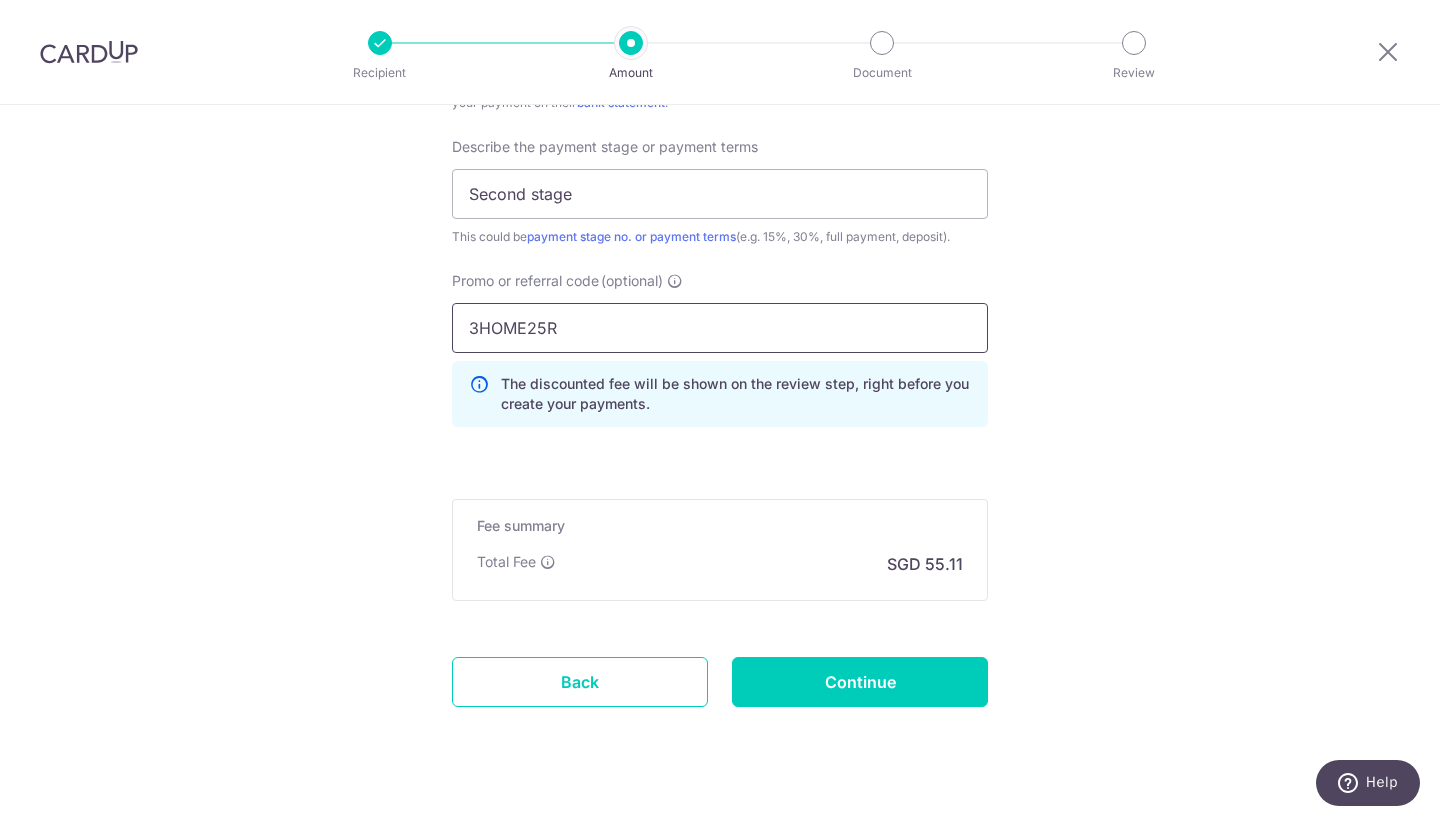 scroll, scrollTop: 1372, scrollLeft: 0, axis: vertical 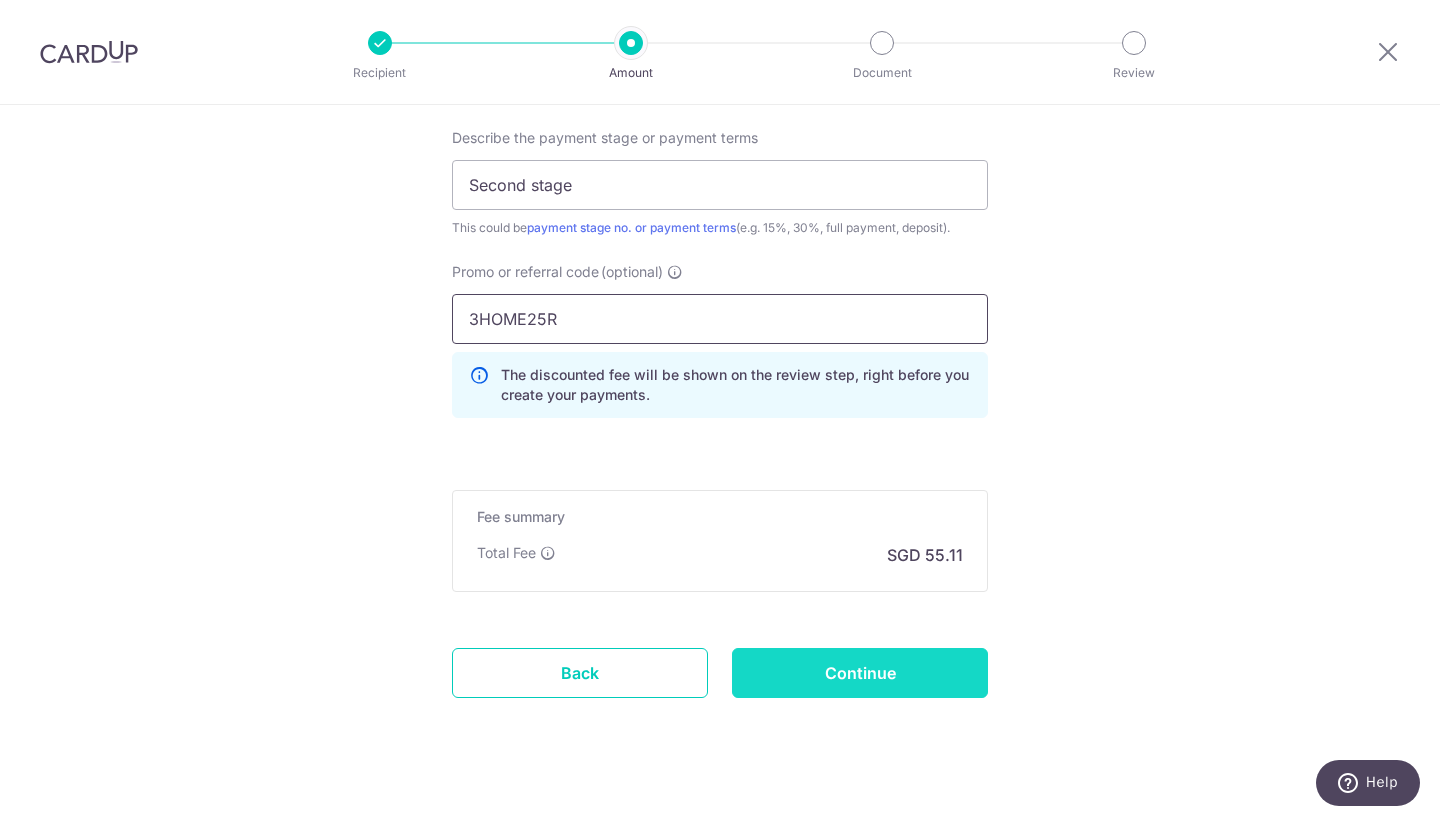 type on "3HOME25R" 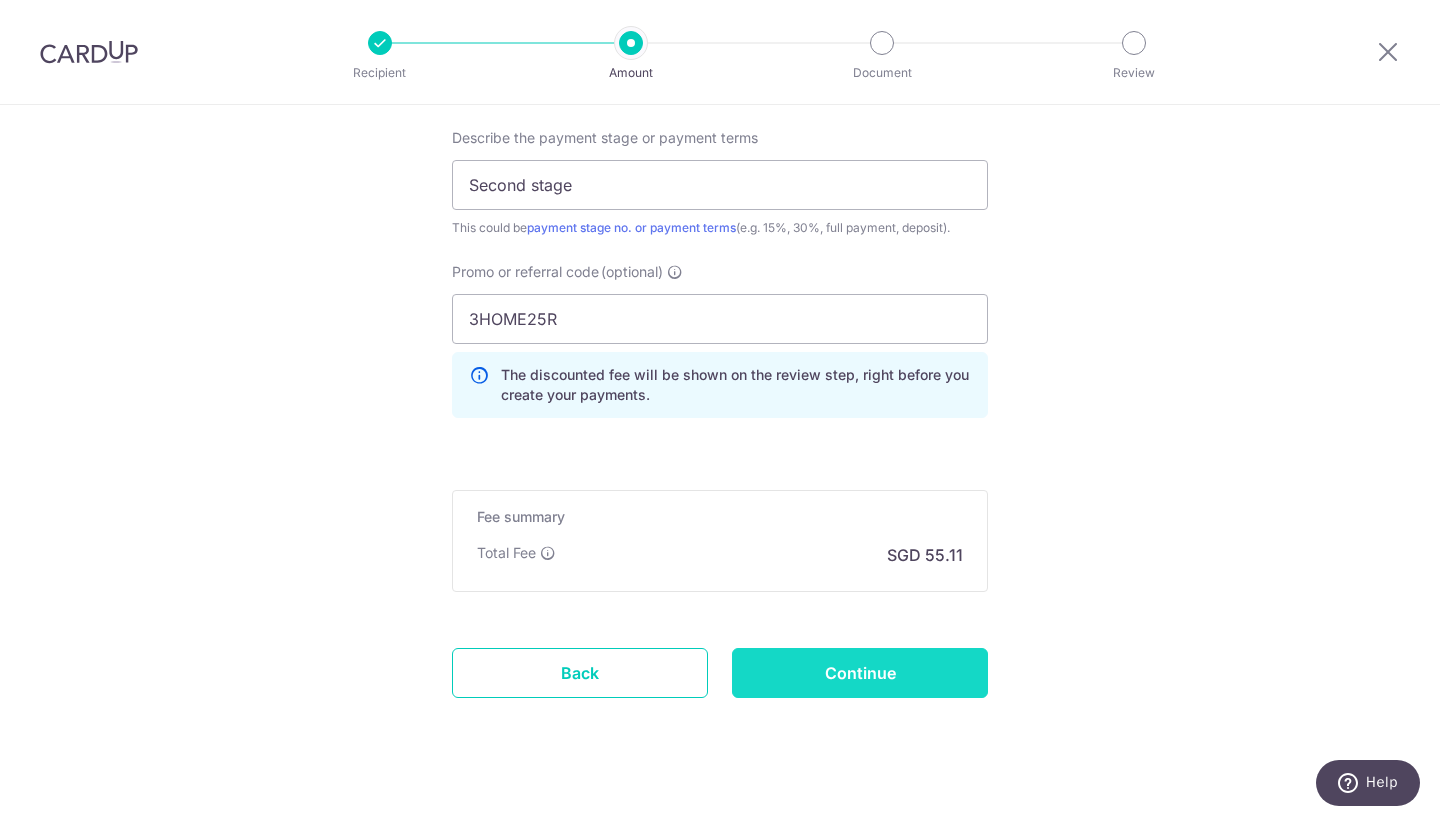 click on "Continue" at bounding box center (860, 673) 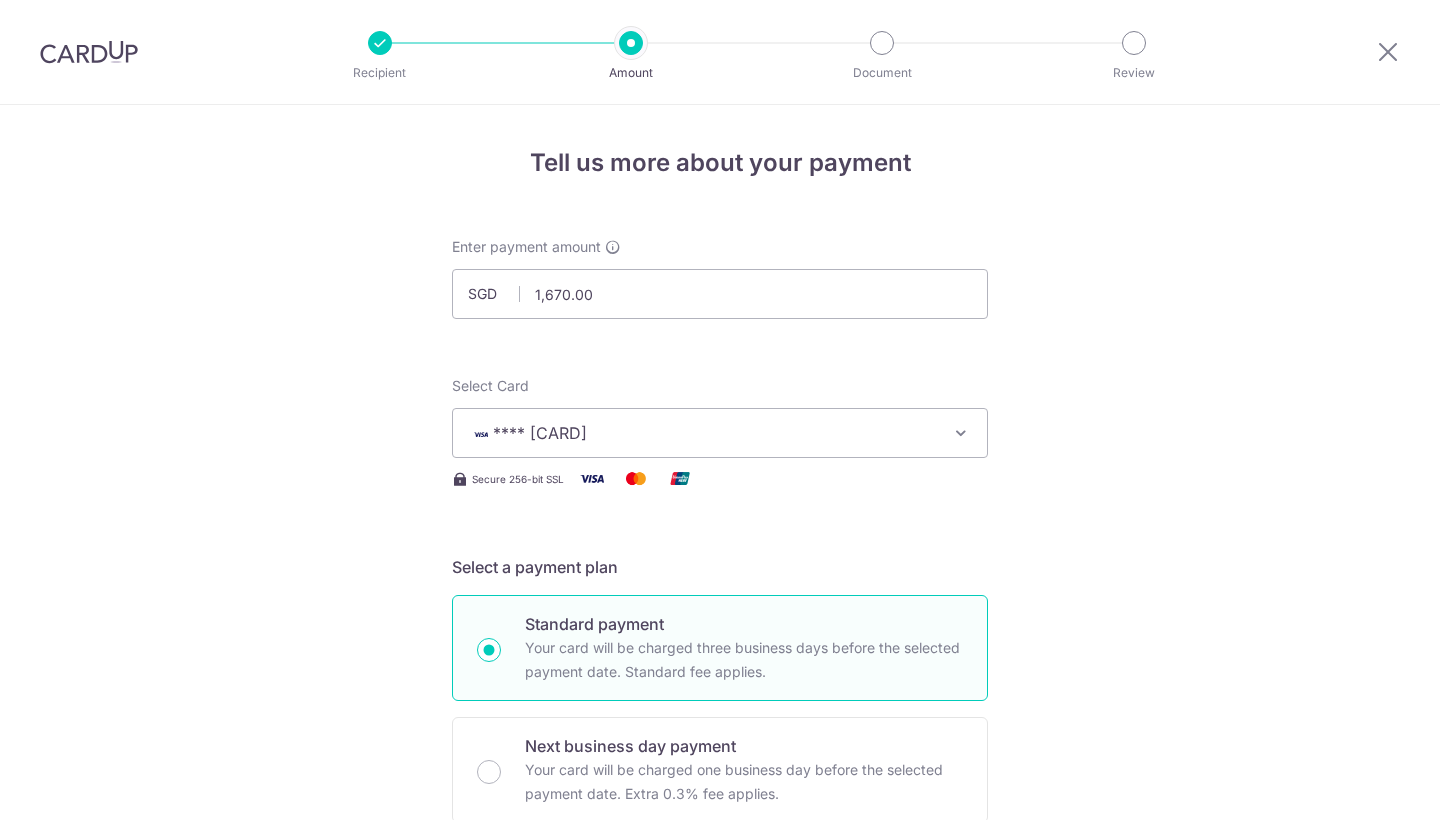scroll, scrollTop: 0, scrollLeft: 0, axis: both 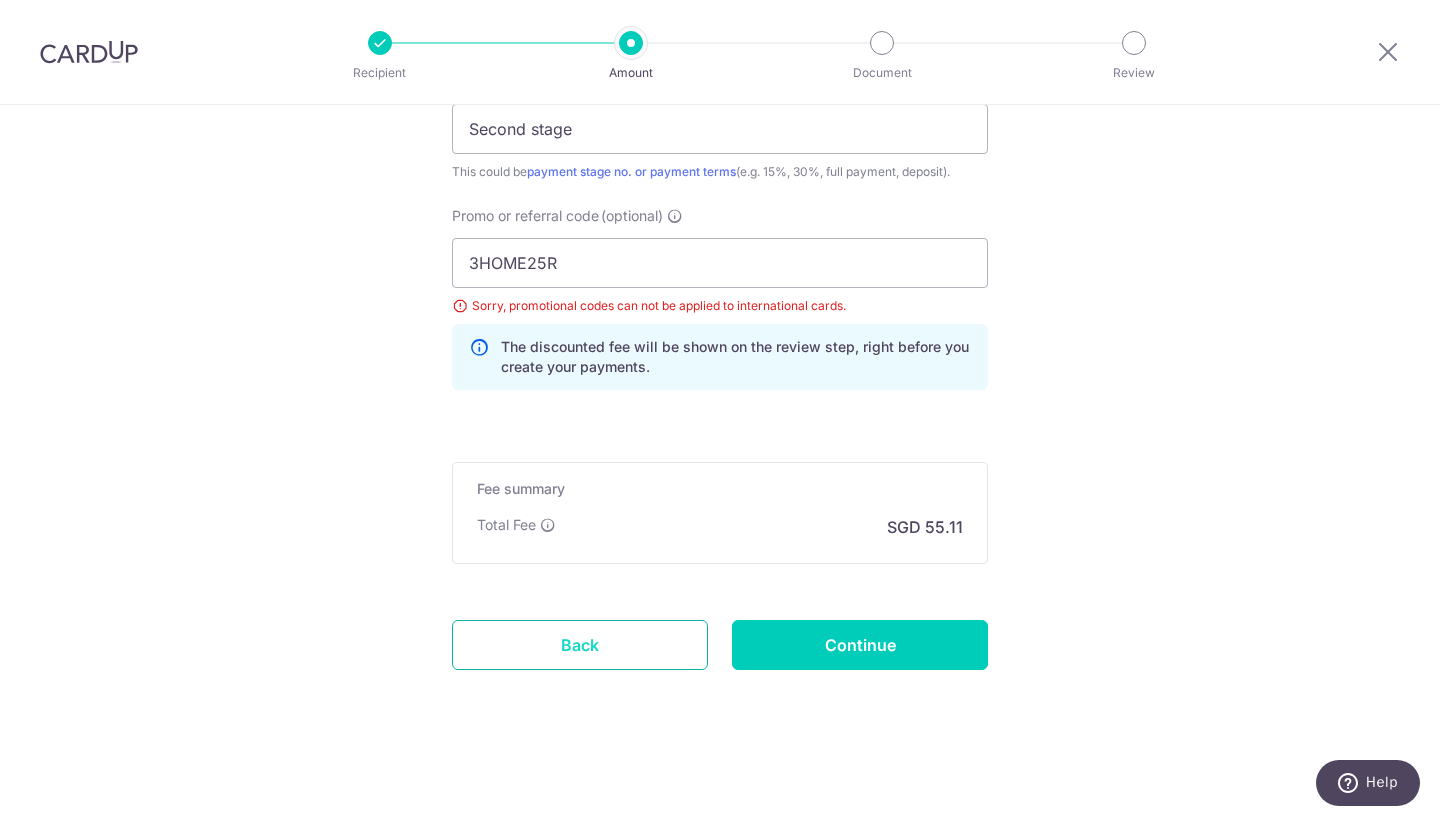 click on "Back" at bounding box center (580, 645) 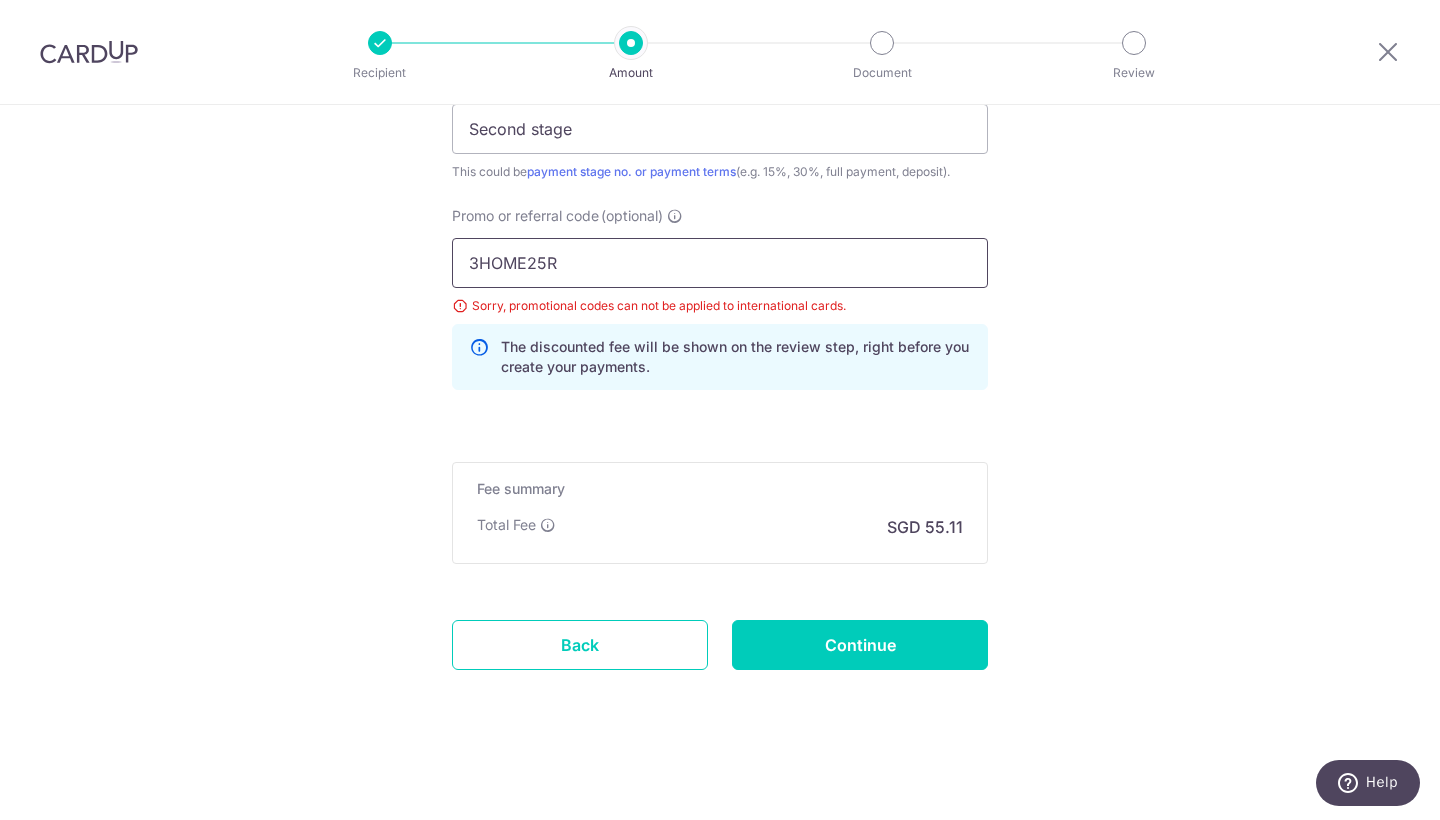 click on "3HOME25R" at bounding box center (720, 263) 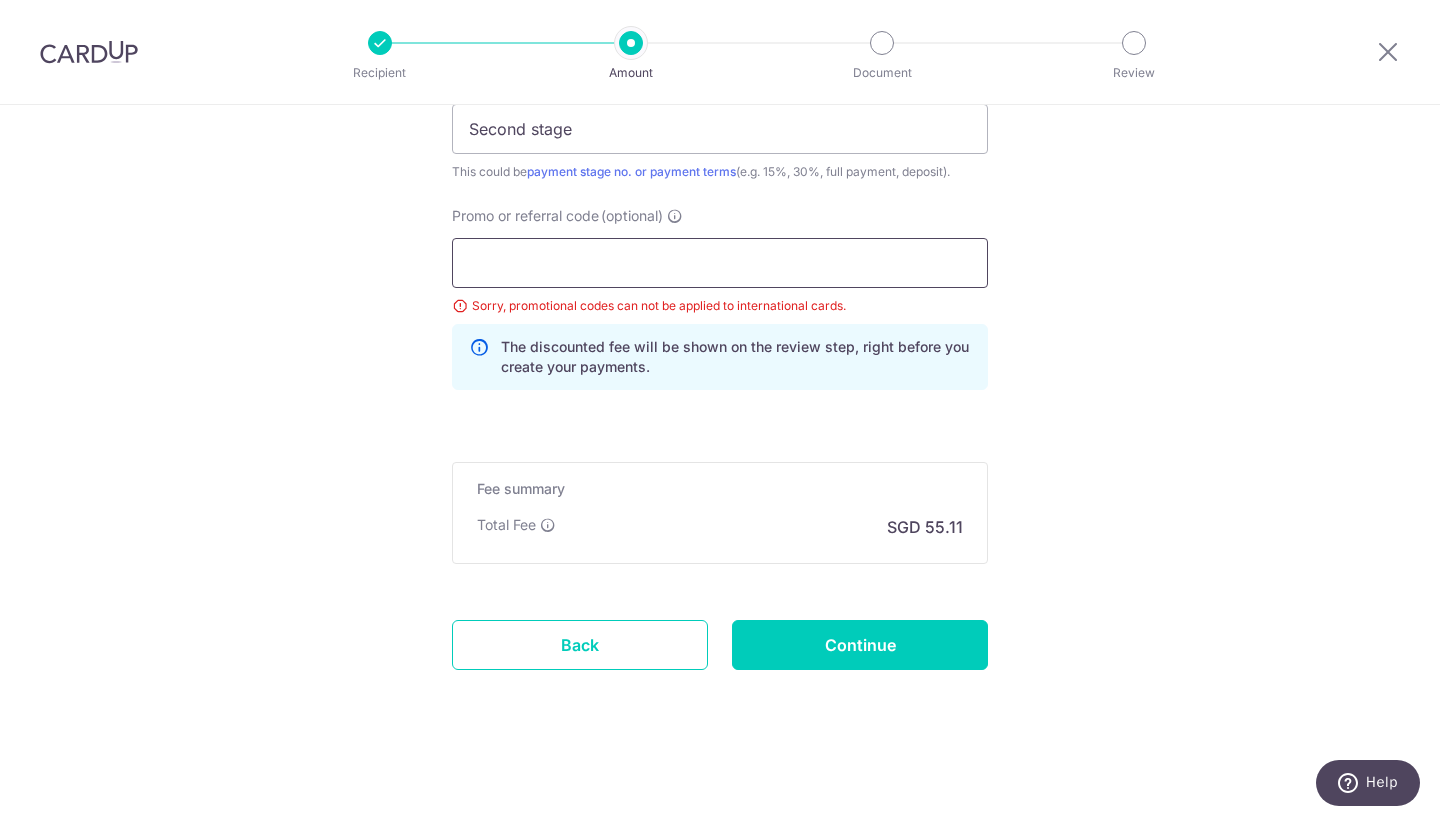 scroll, scrollTop: 1338, scrollLeft: 0, axis: vertical 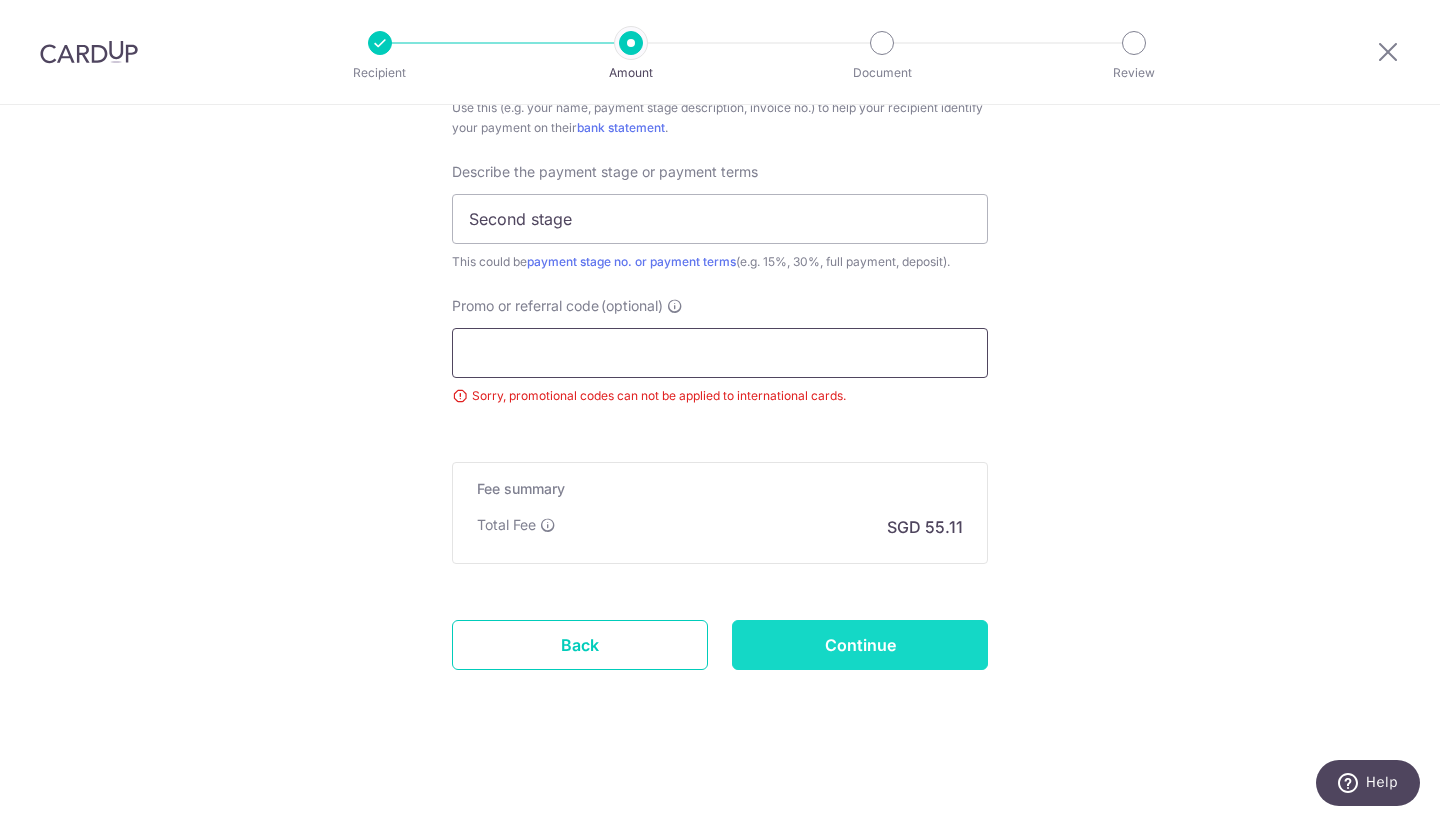 type 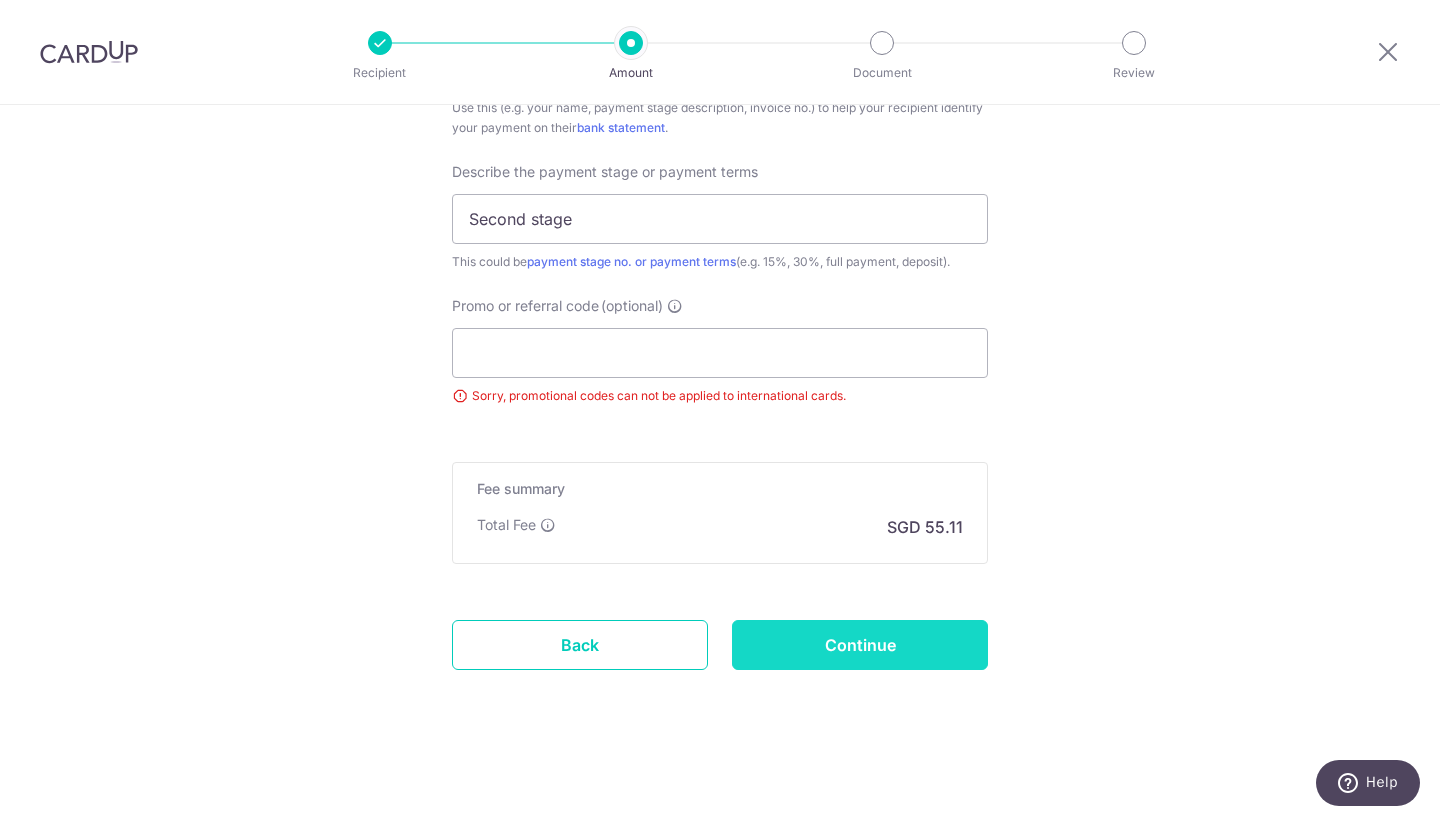 click on "Continue" at bounding box center (860, 645) 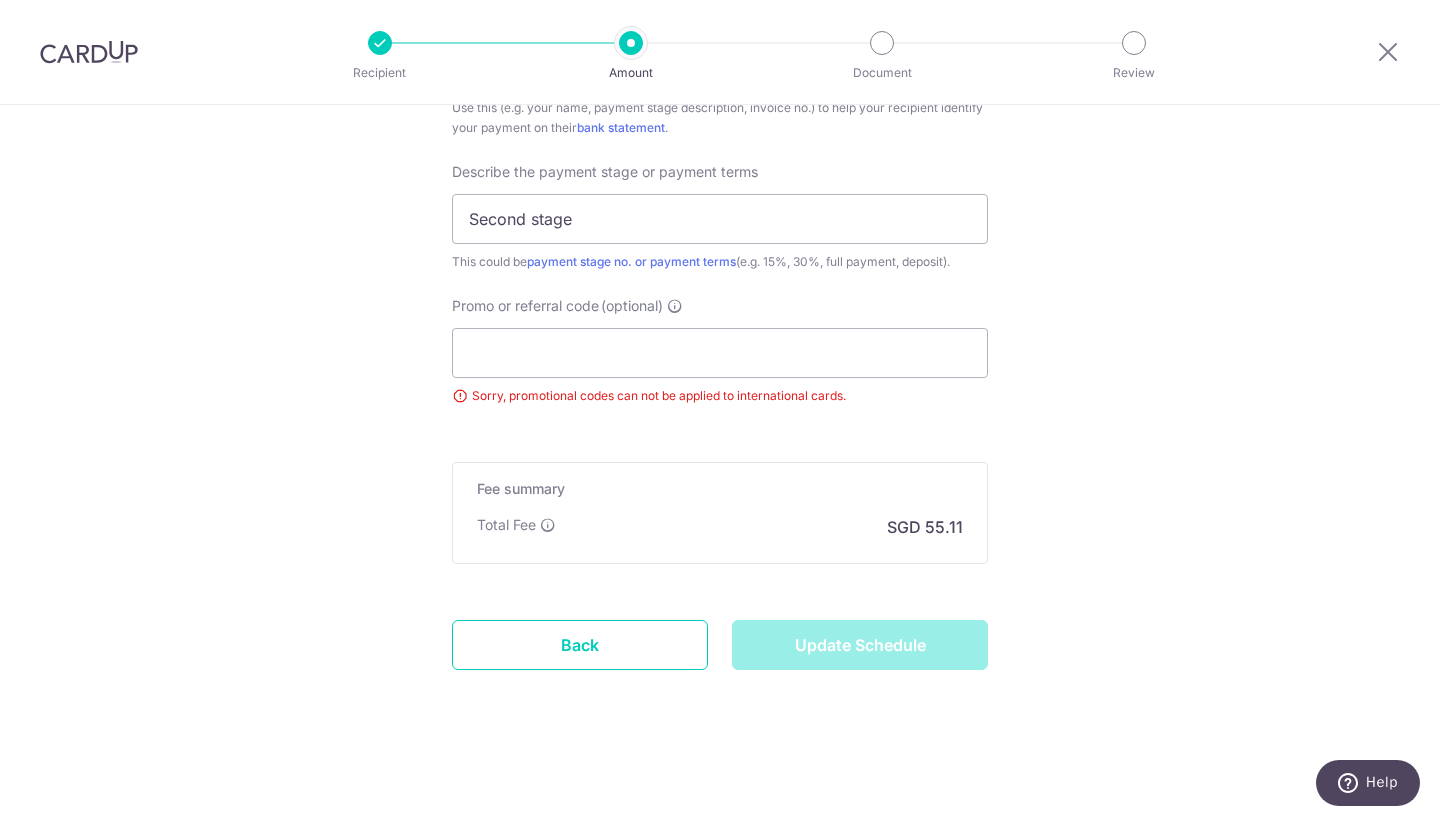 type on "Update Schedule" 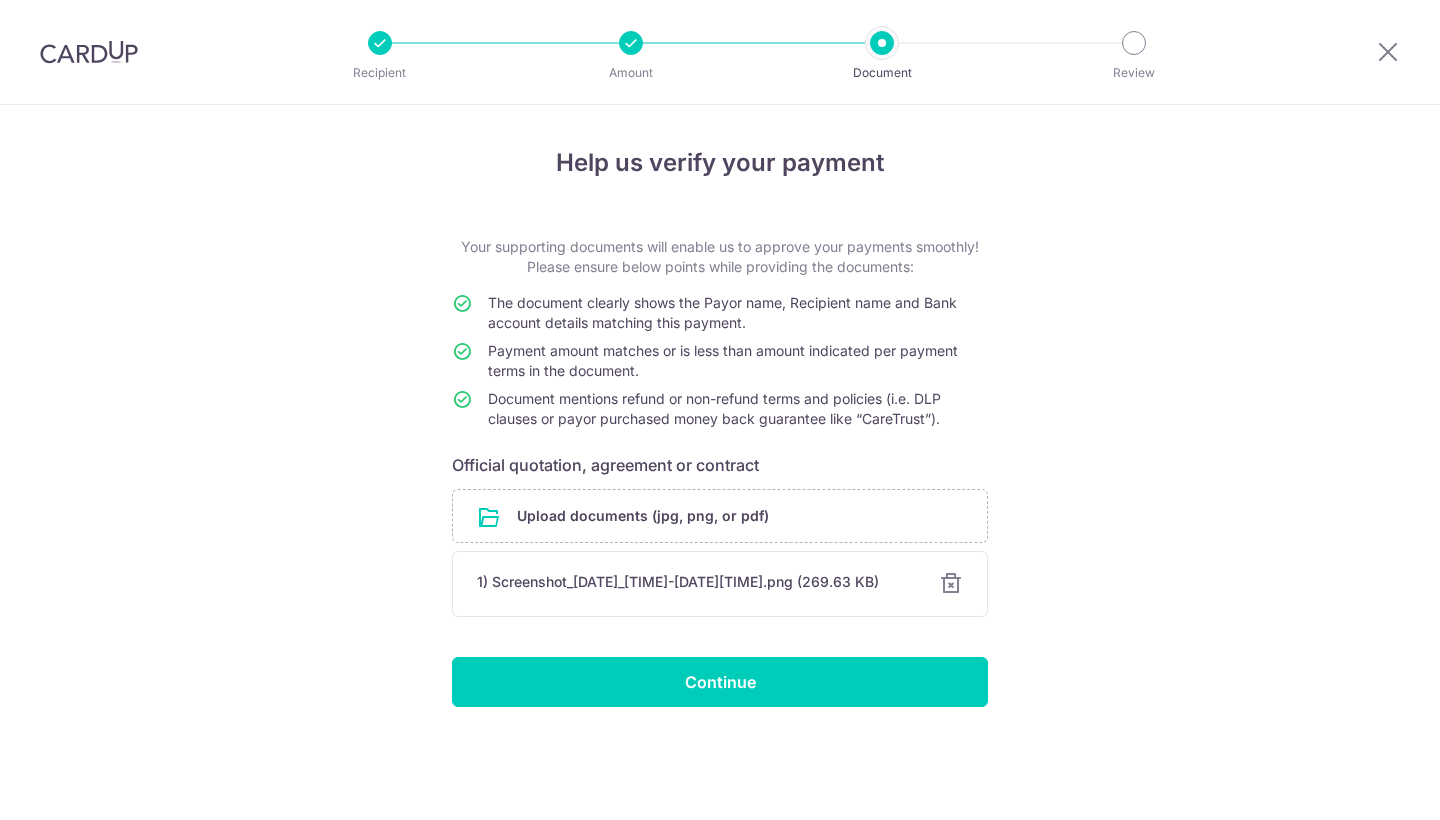 scroll, scrollTop: 0, scrollLeft: 0, axis: both 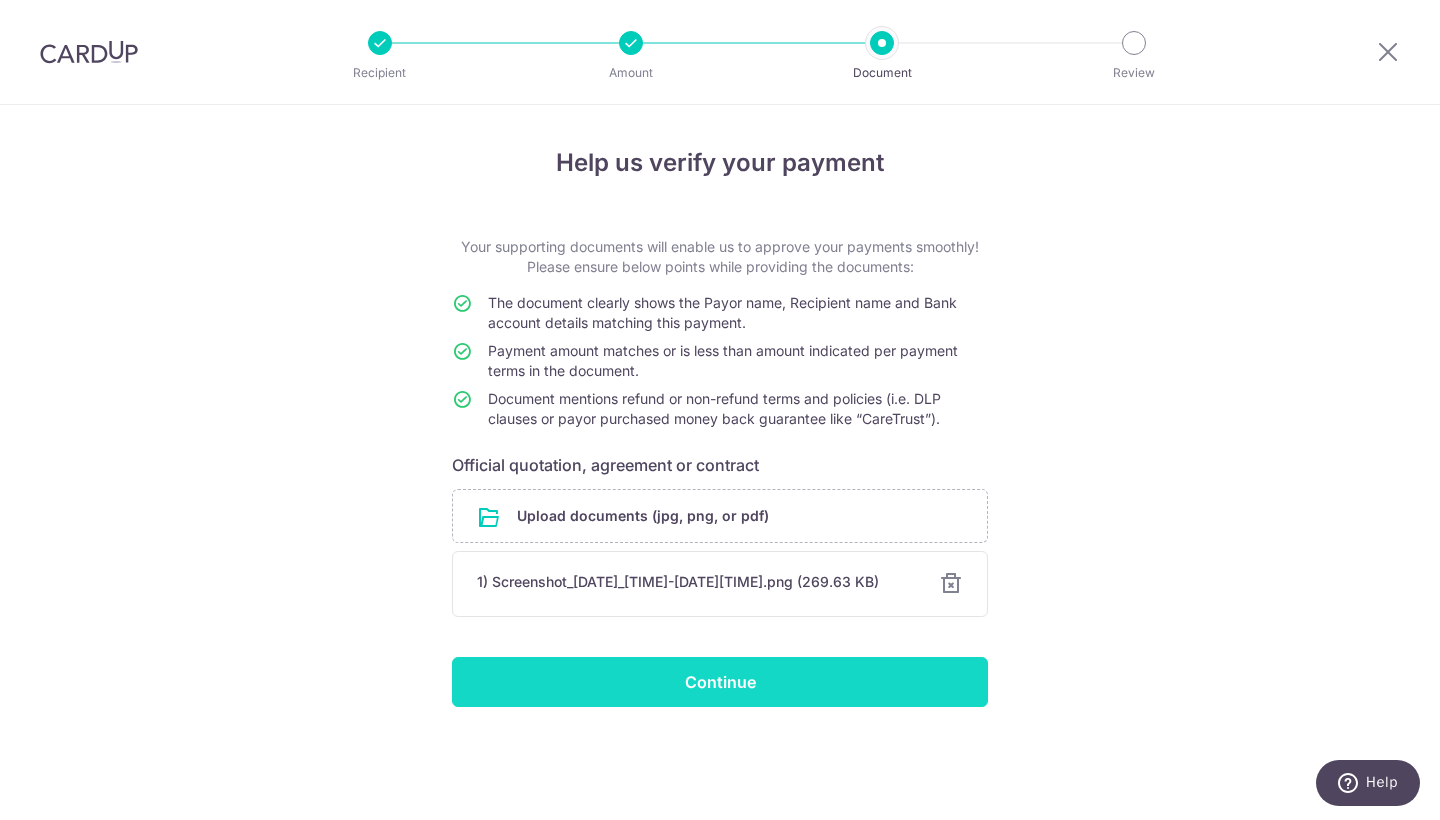 click on "Continue" at bounding box center [720, 682] 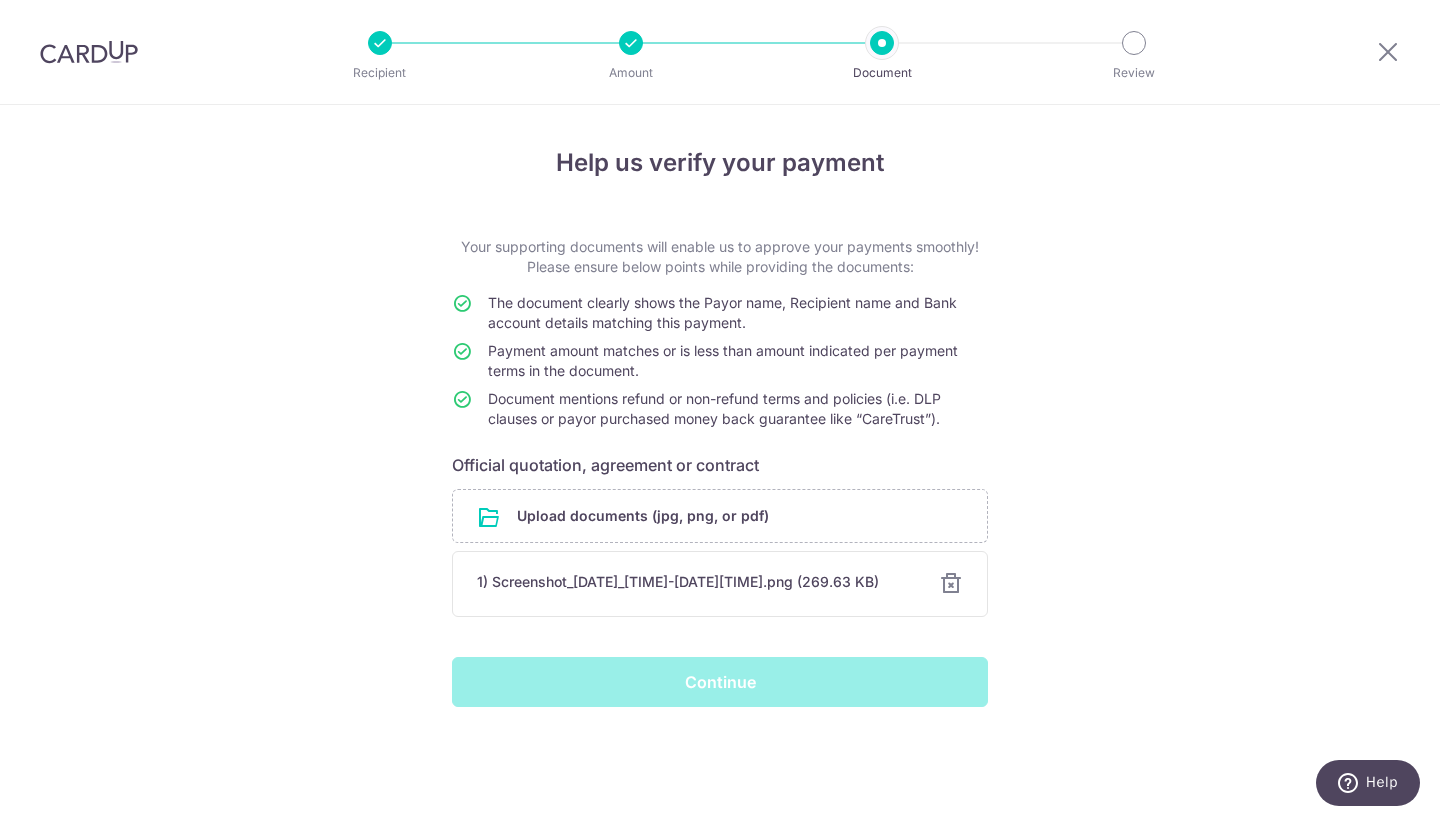 click on "Continue" at bounding box center [720, 682] 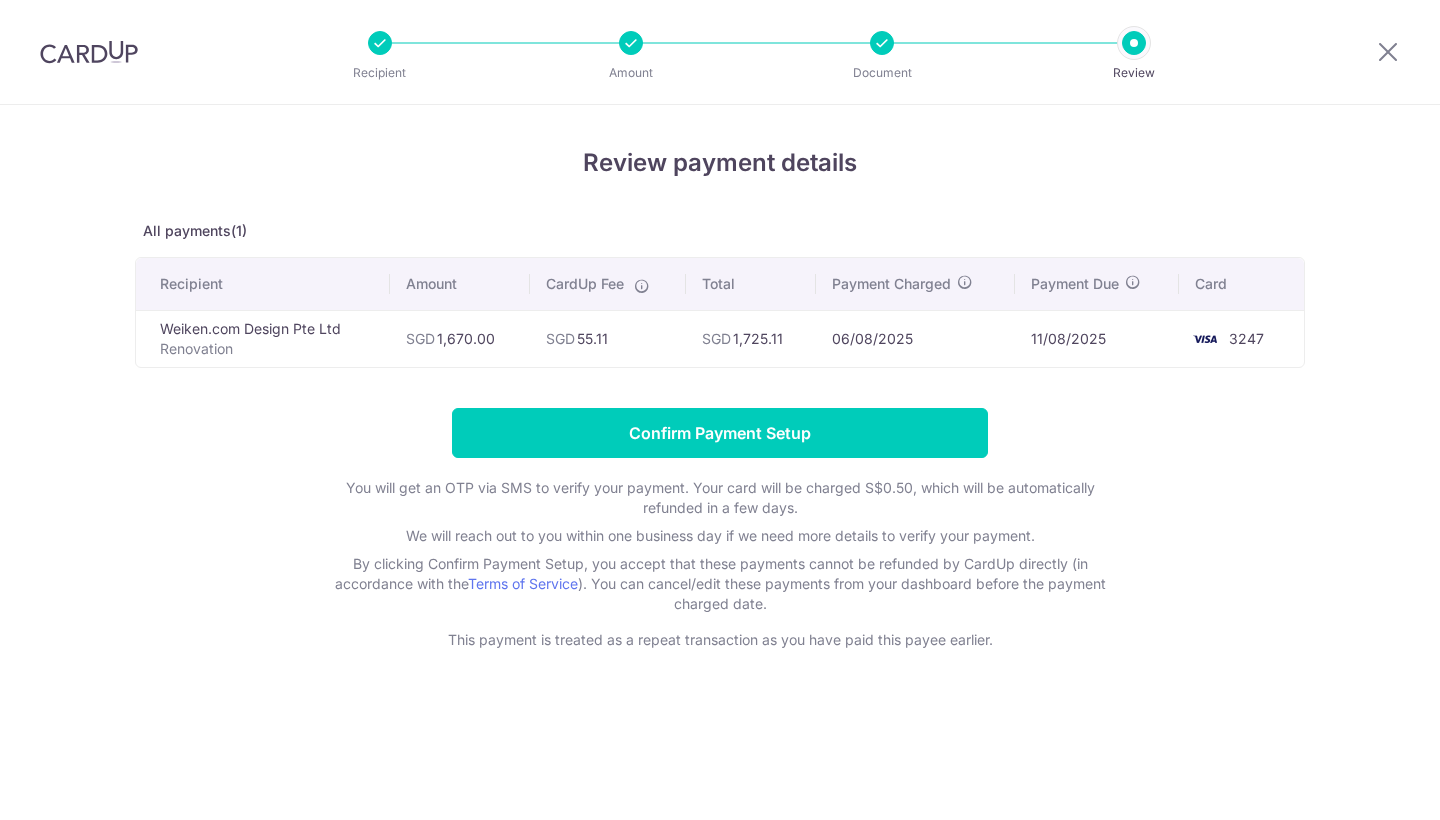scroll, scrollTop: 0, scrollLeft: 0, axis: both 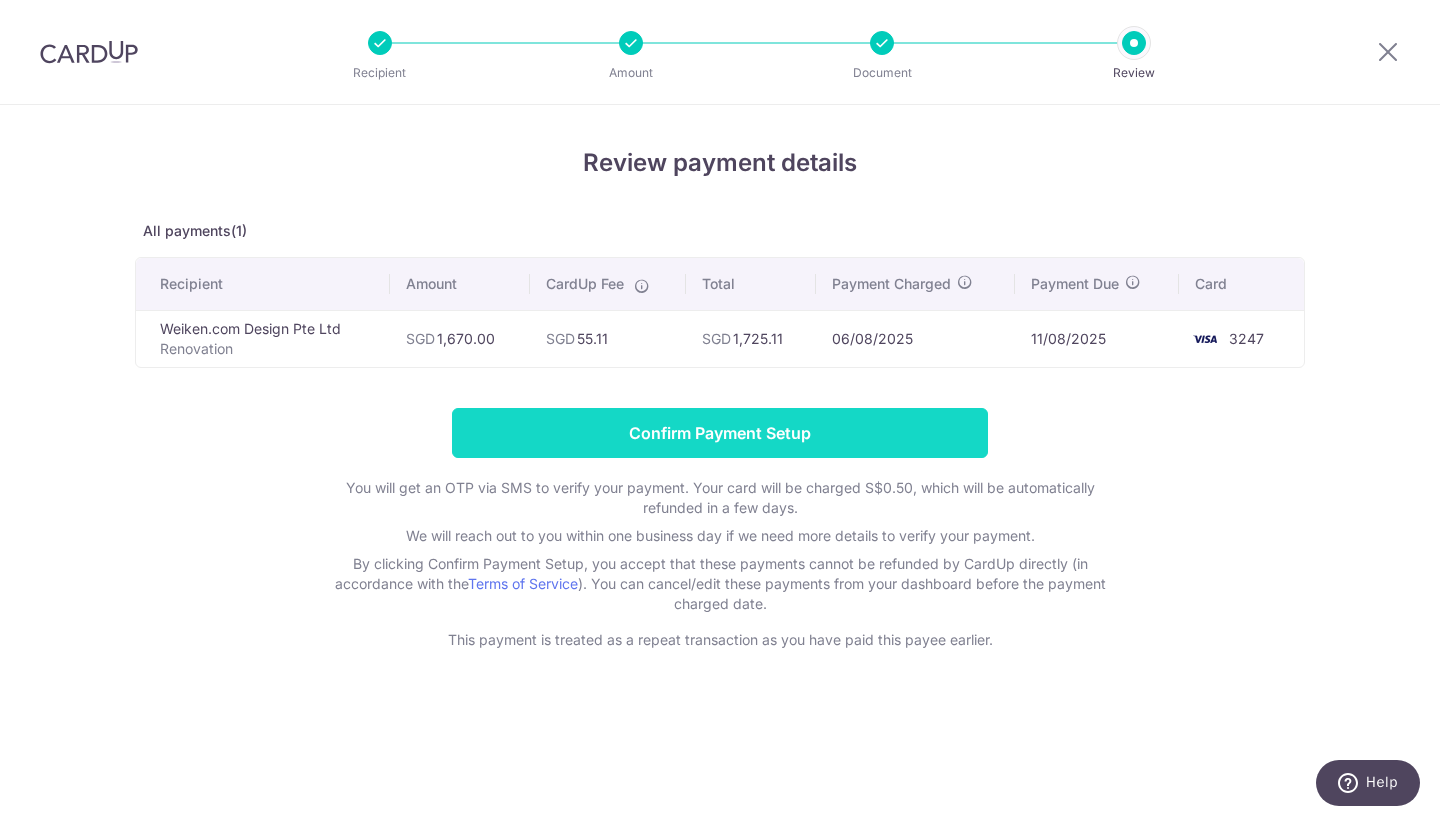 click on "Confirm Payment Setup" at bounding box center (720, 433) 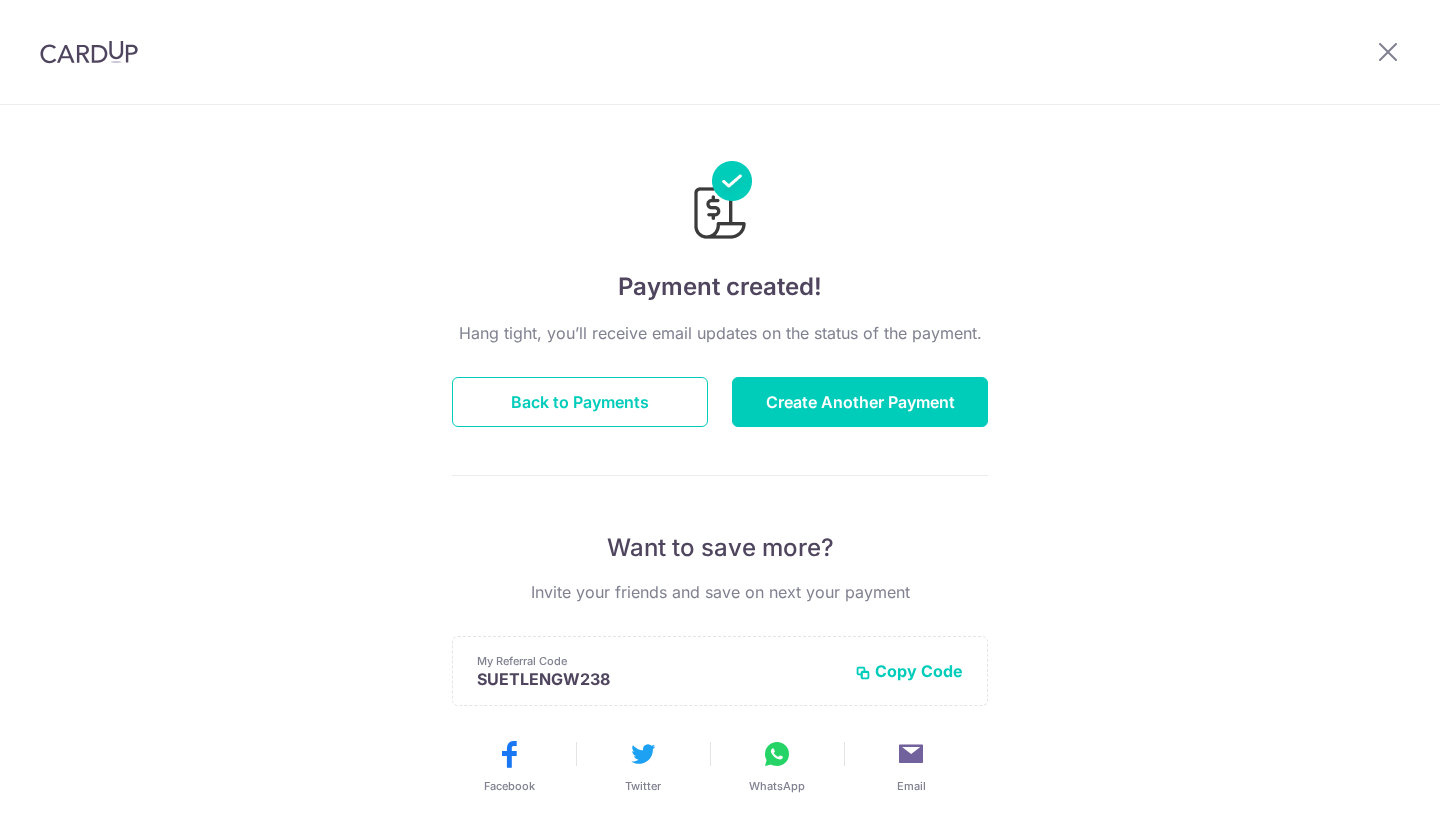 scroll, scrollTop: 0, scrollLeft: 0, axis: both 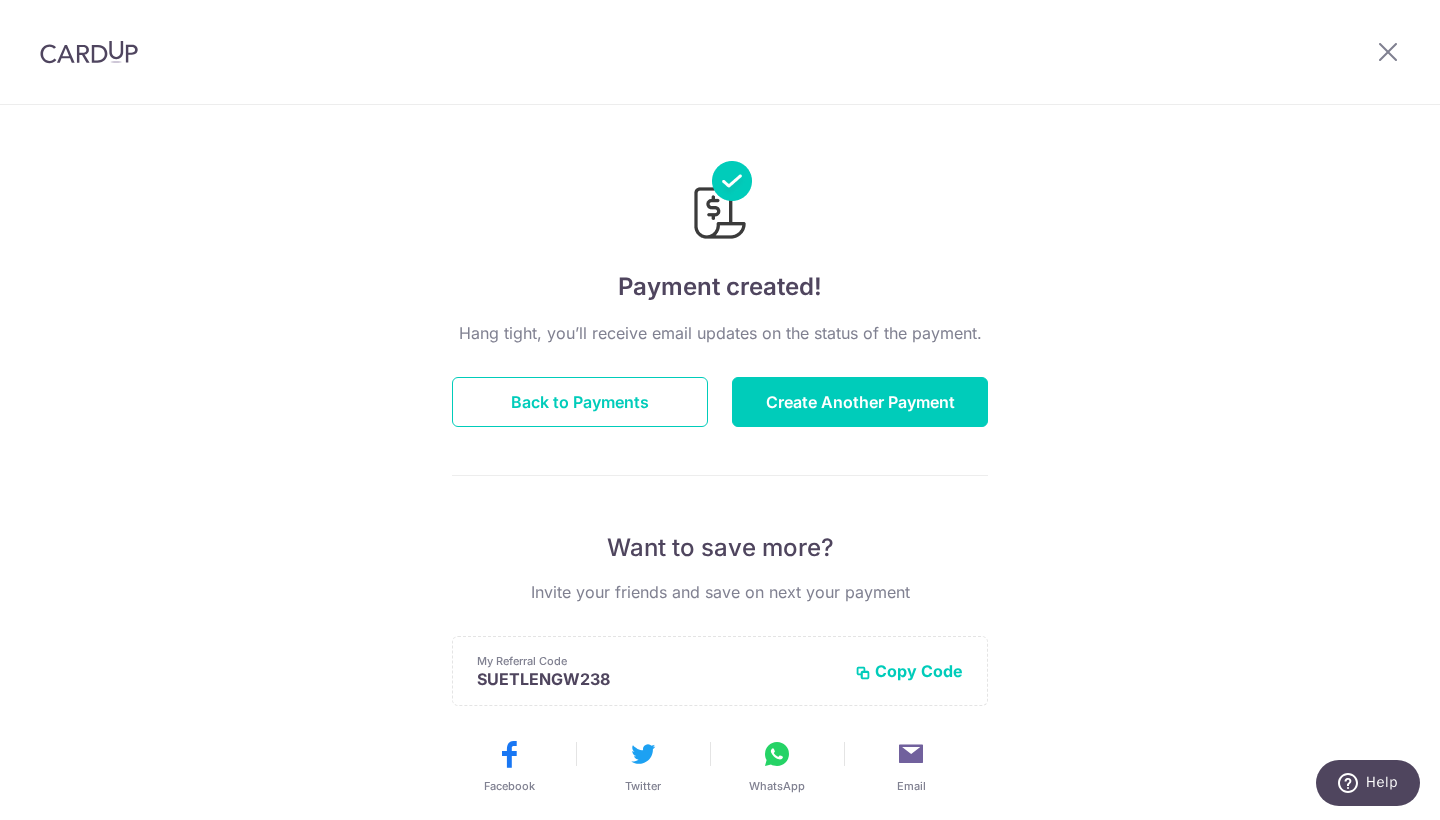 click on "Copy Code" at bounding box center (909, 671) 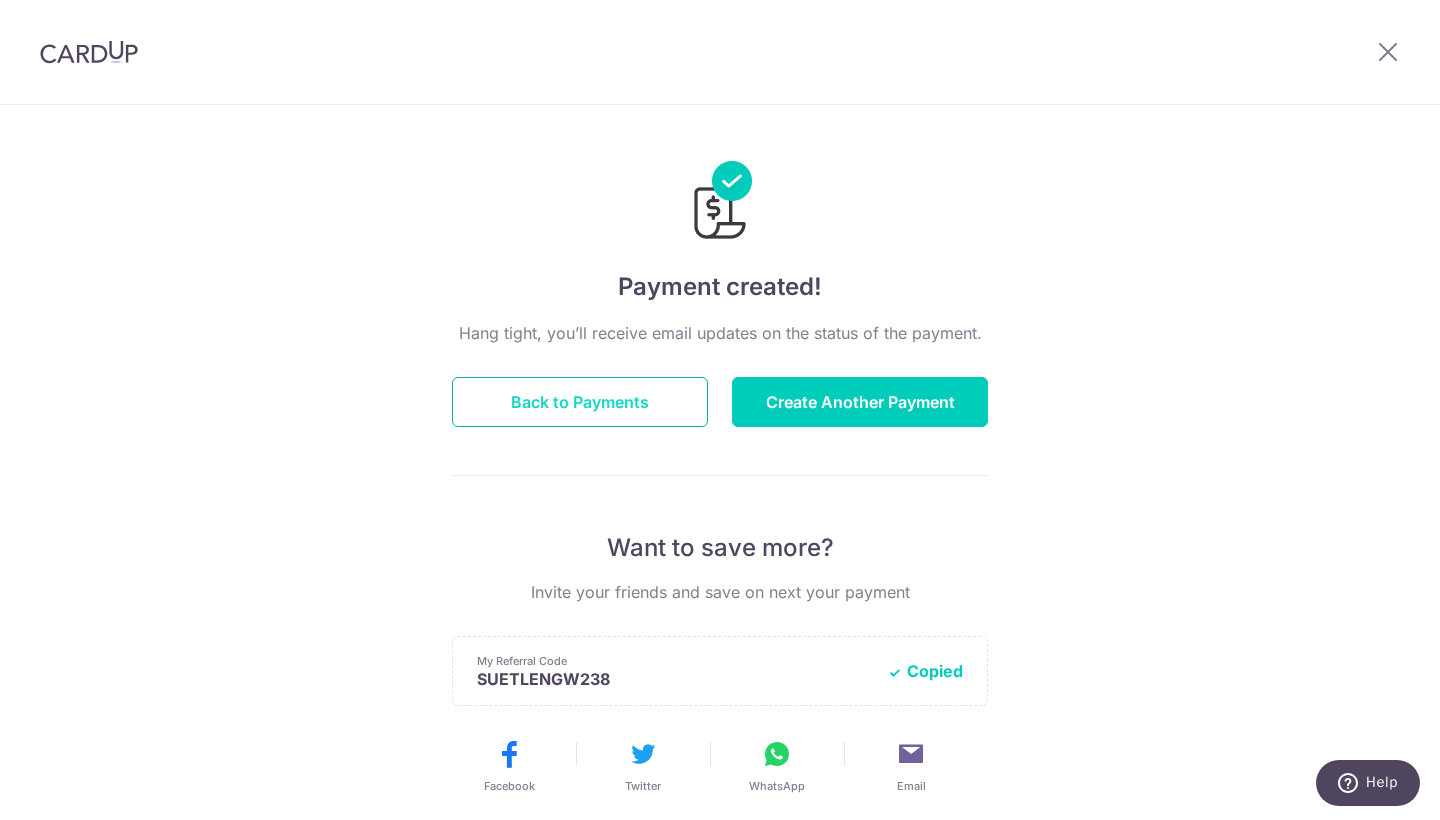 click on "Back to Payments" at bounding box center (580, 402) 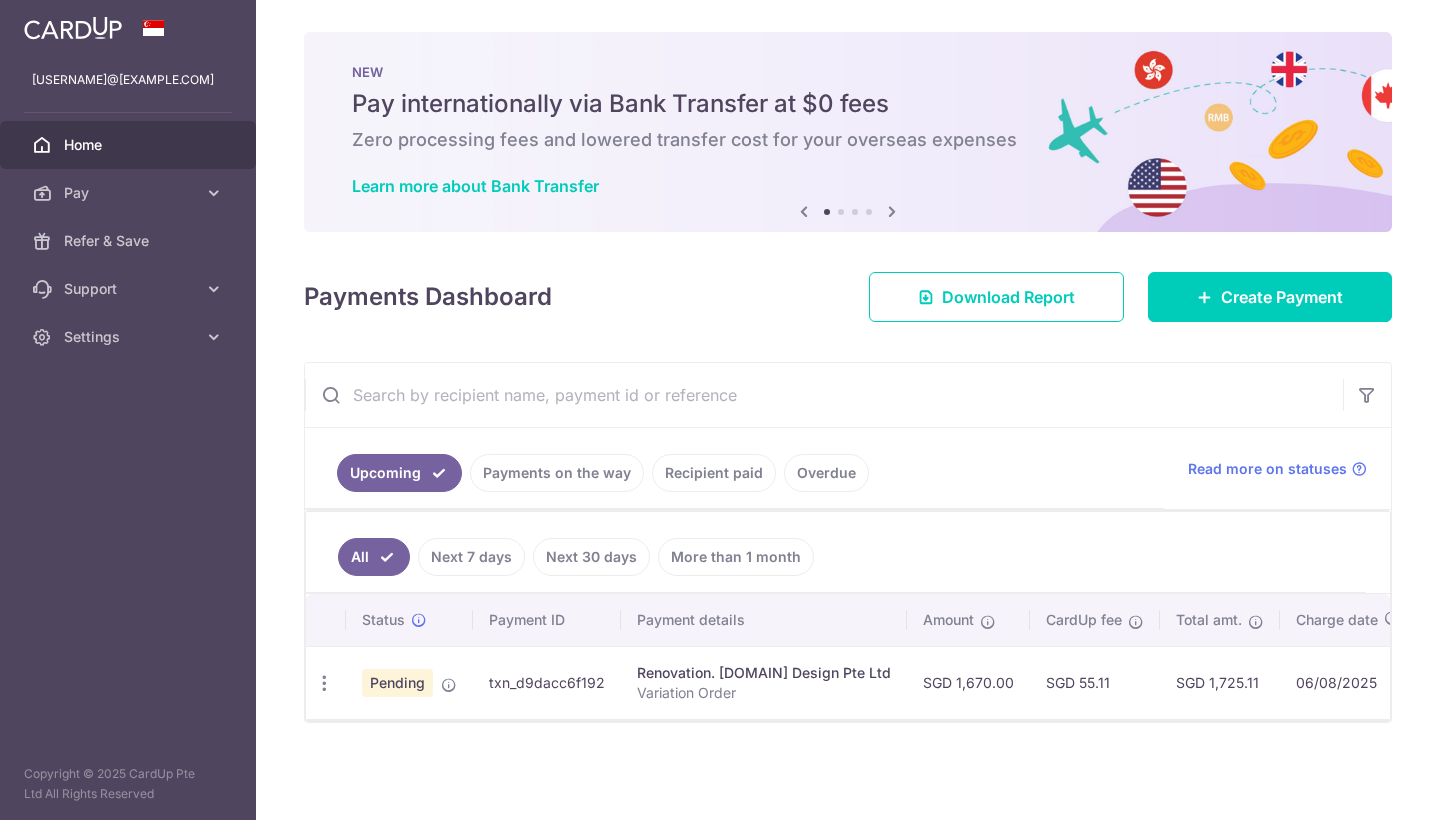 scroll, scrollTop: 0, scrollLeft: 0, axis: both 